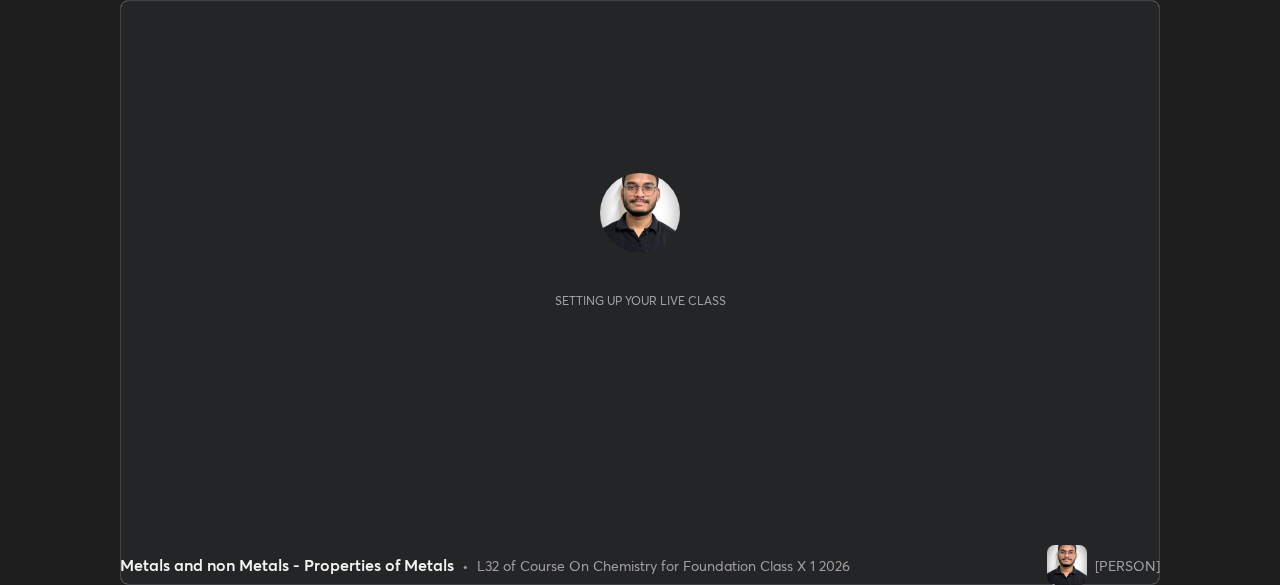 scroll, scrollTop: 0, scrollLeft: 0, axis: both 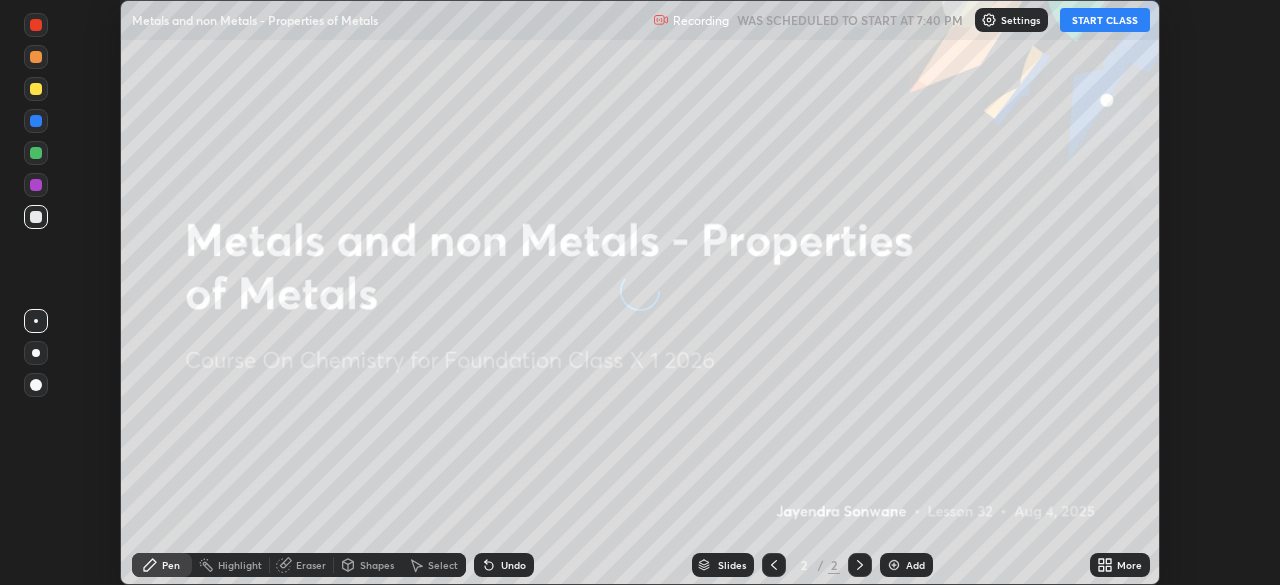 click on "START CLASS" at bounding box center [1105, 20] 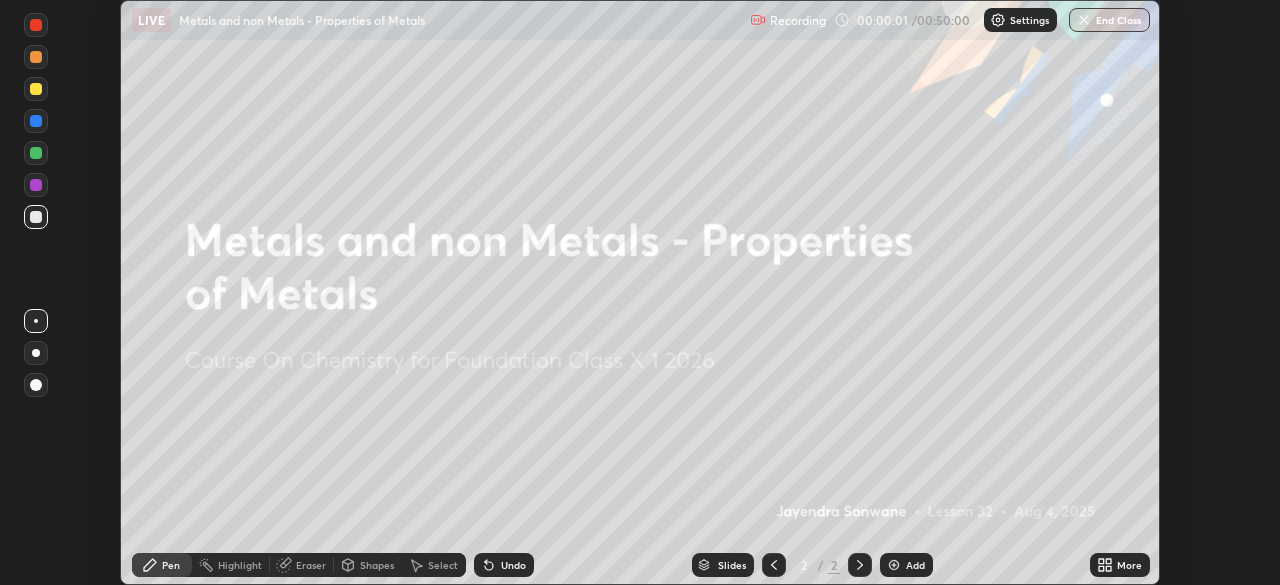 click on "More" at bounding box center [1129, 565] 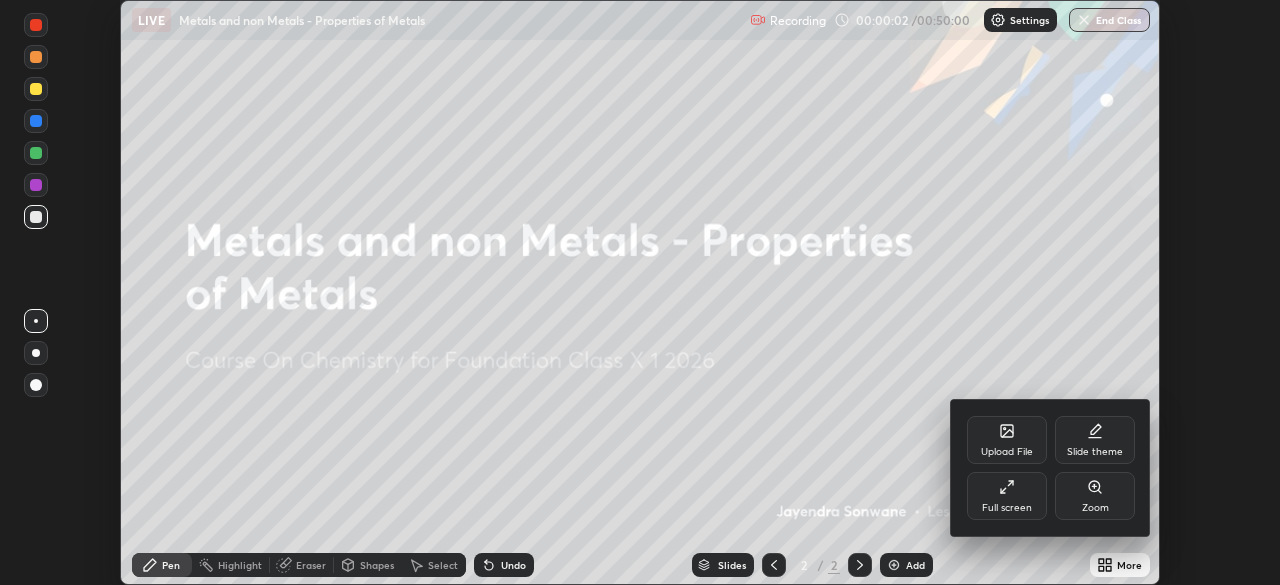 click on "Full screen" at bounding box center (1007, 496) 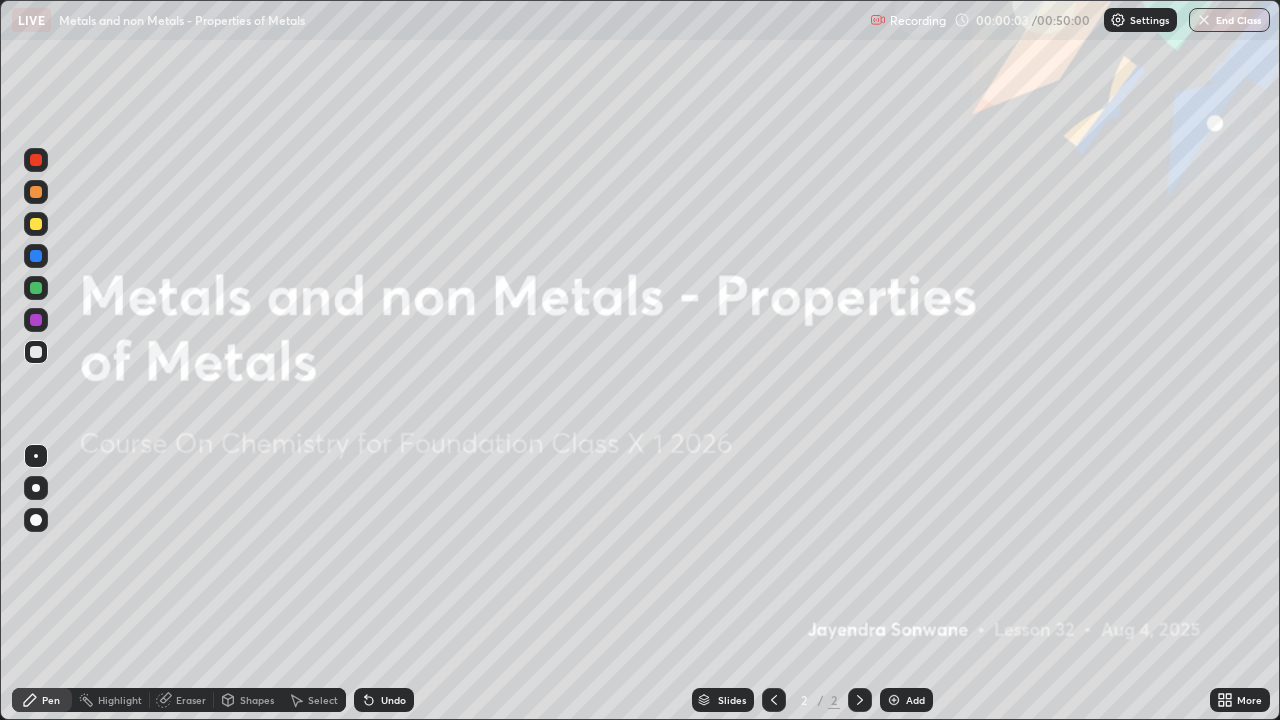 scroll, scrollTop: 99280, scrollLeft: 98720, axis: both 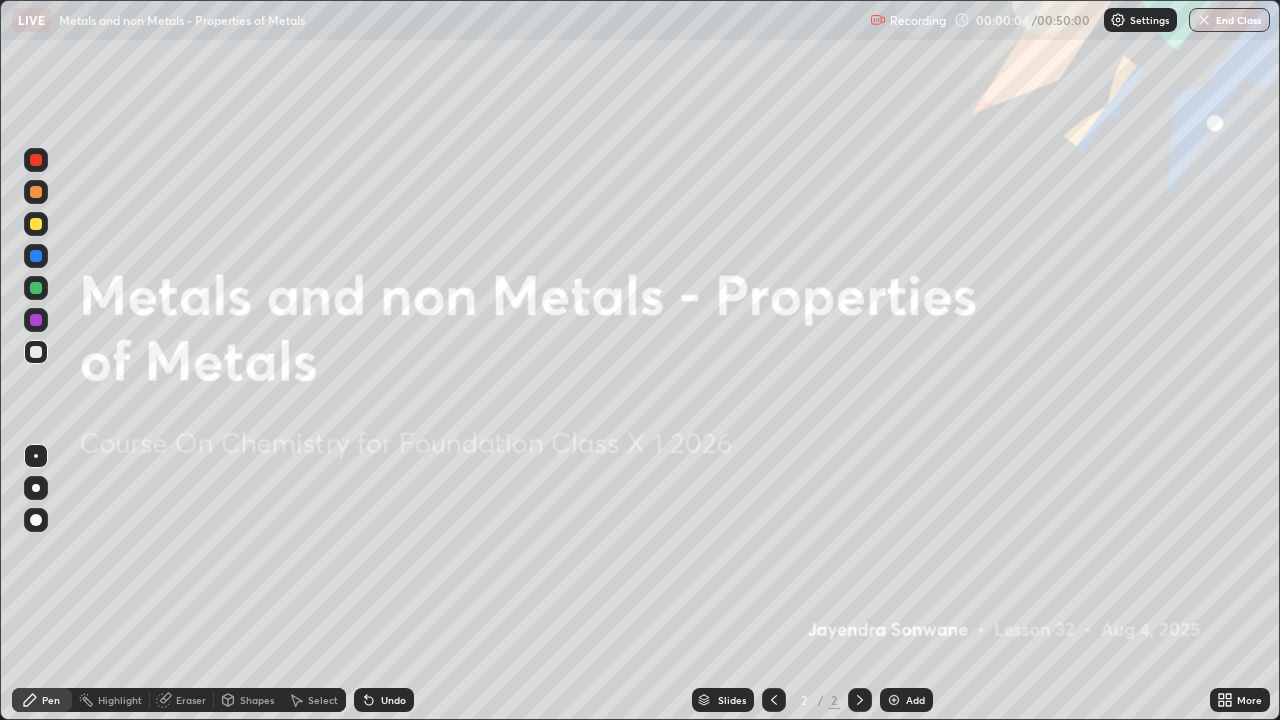 click 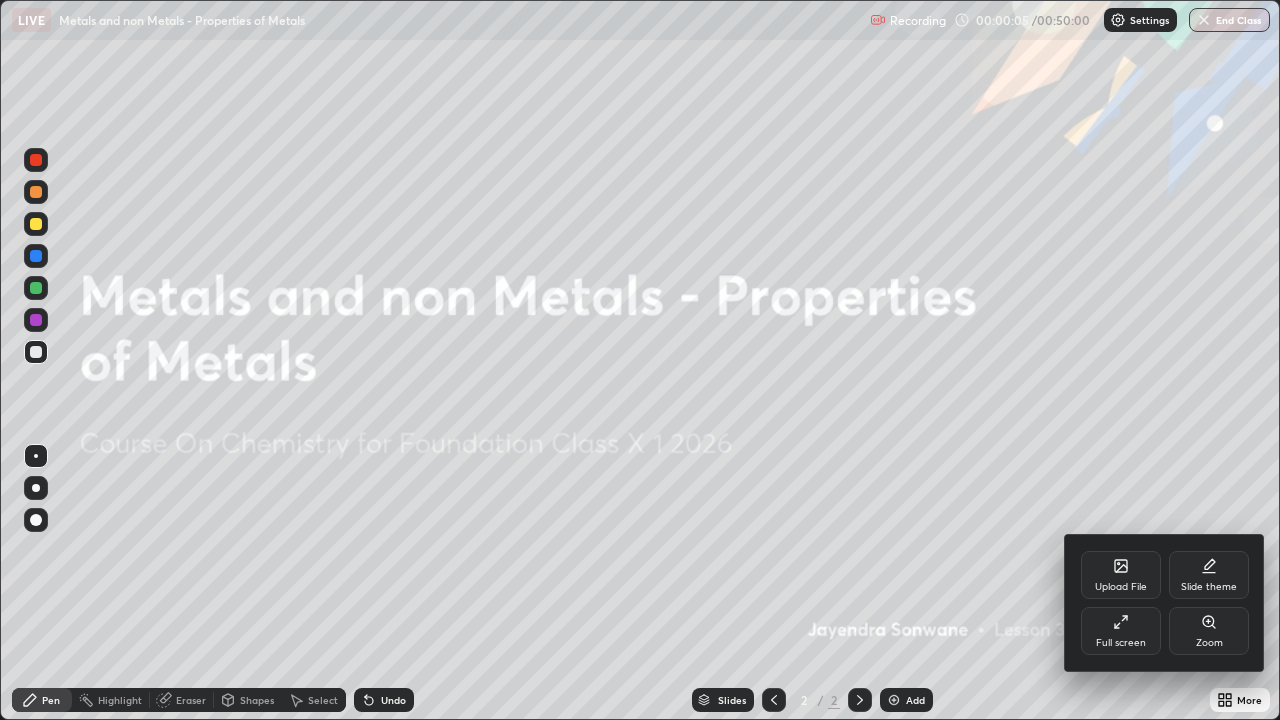 click on "Upload File" at bounding box center (1121, 575) 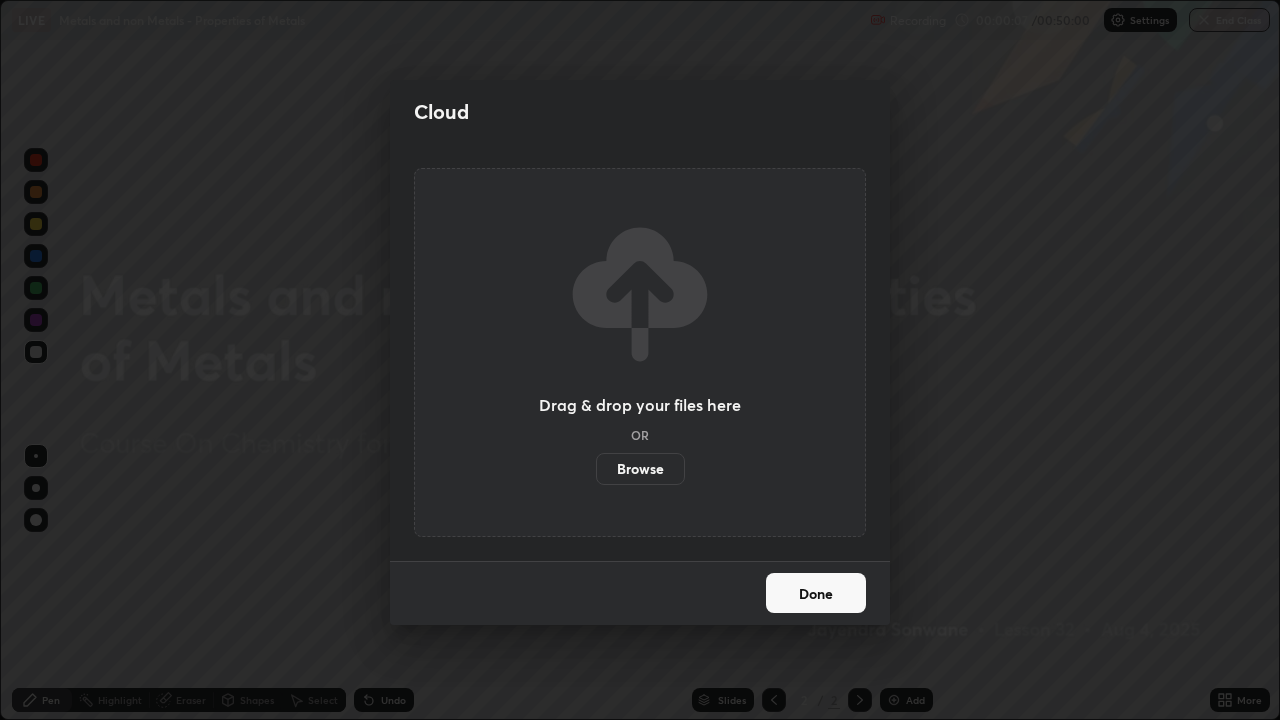 click on "Browse" at bounding box center [640, 469] 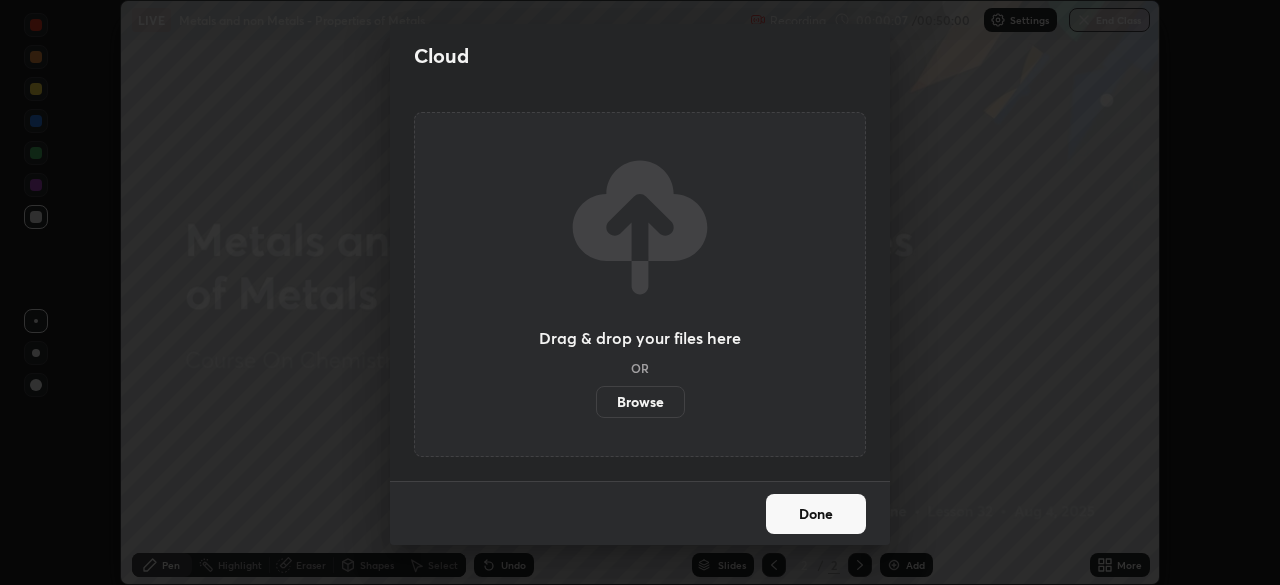 scroll, scrollTop: 585, scrollLeft: 1280, axis: both 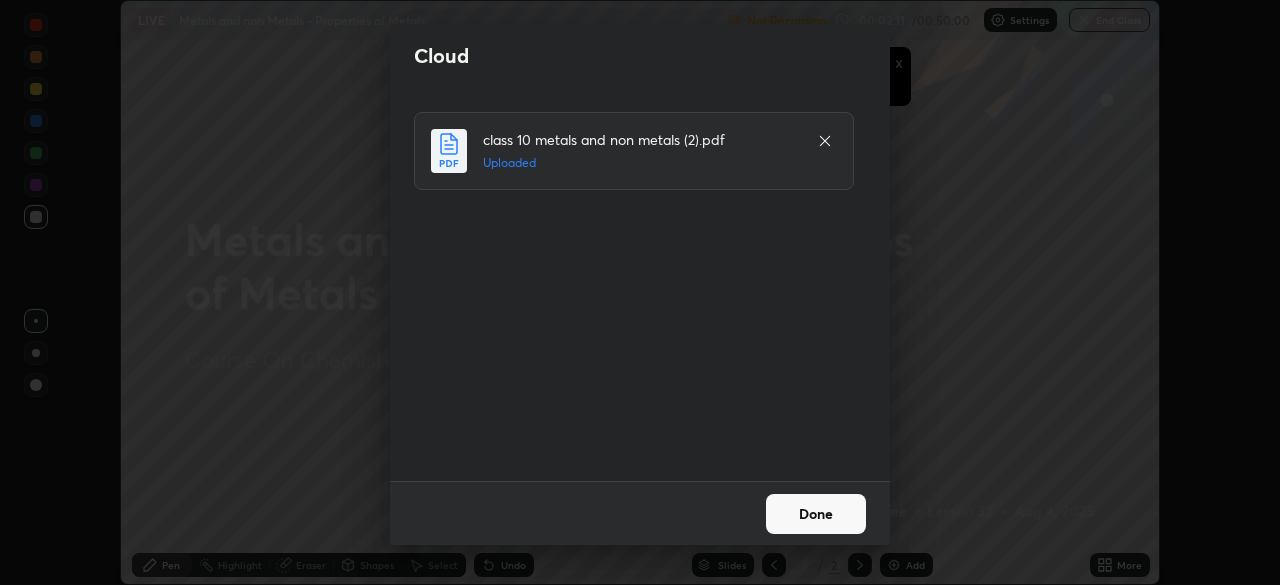 click on "Done" at bounding box center [816, 514] 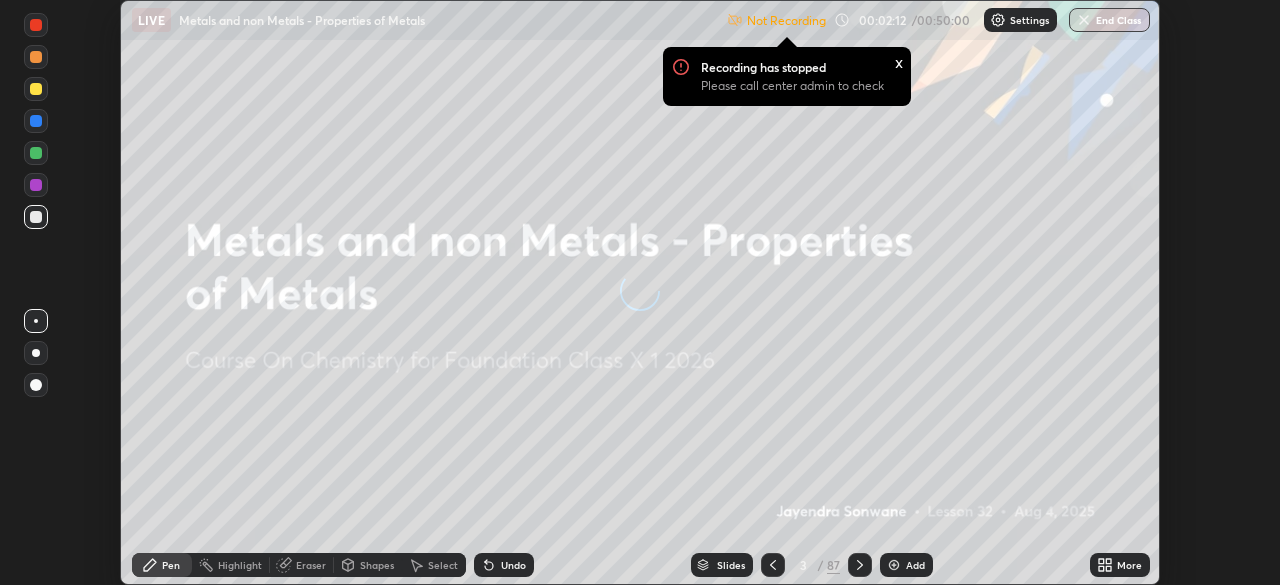 click on "More" at bounding box center (1129, 565) 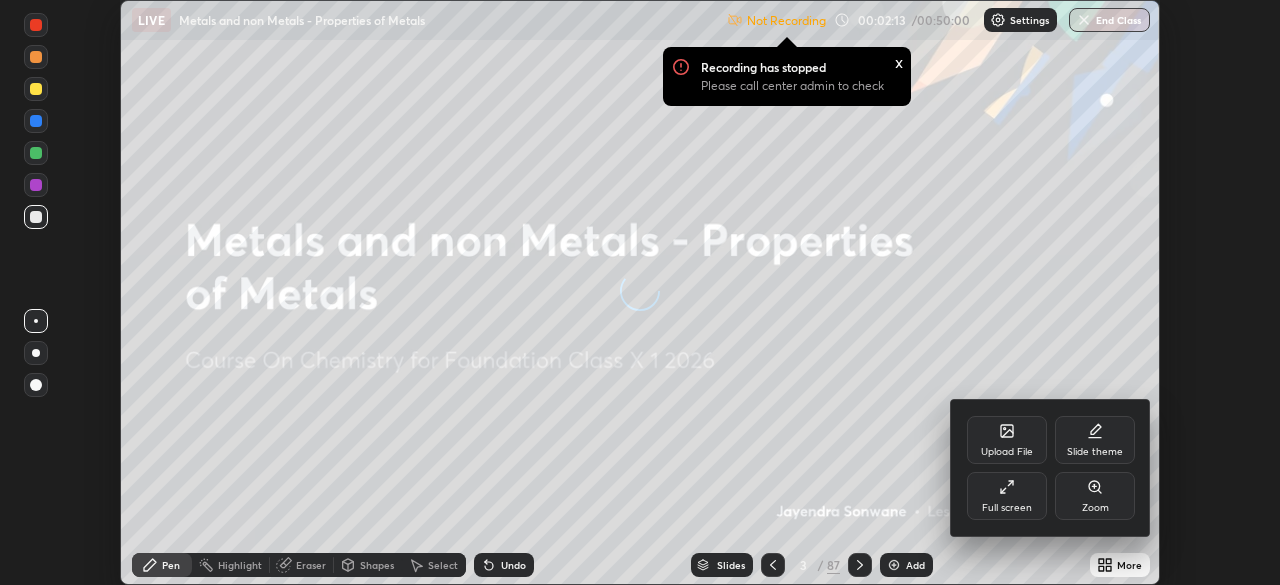 click on "Full screen" at bounding box center [1007, 496] 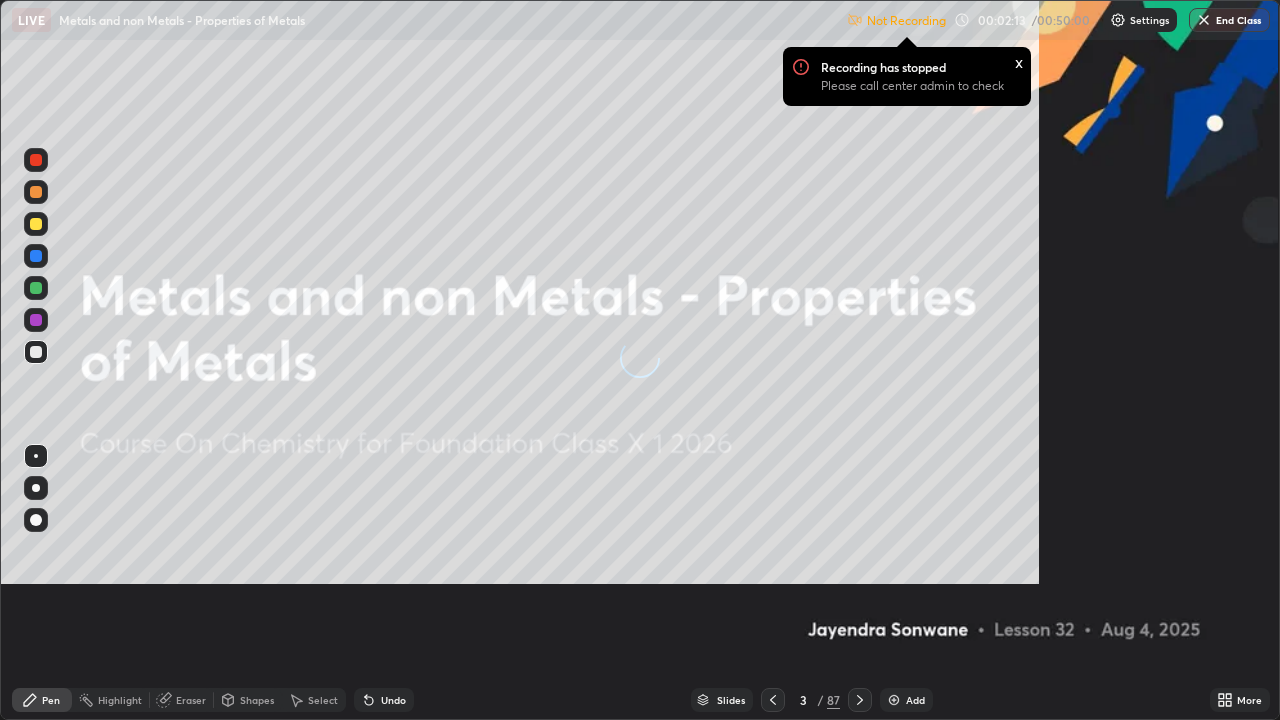 scroll, scrollTop: 99280, scrollLeft: 98720, axis: both 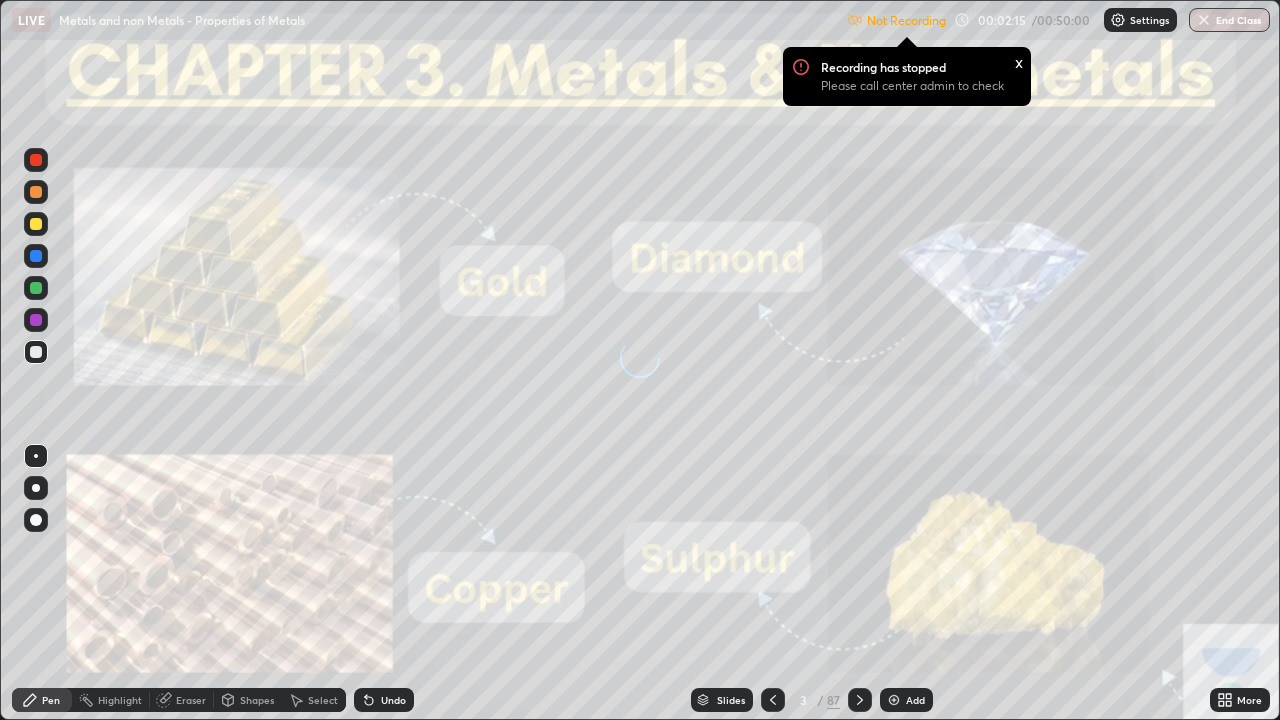 click on "Settings" at bounding box center [1149, 20] 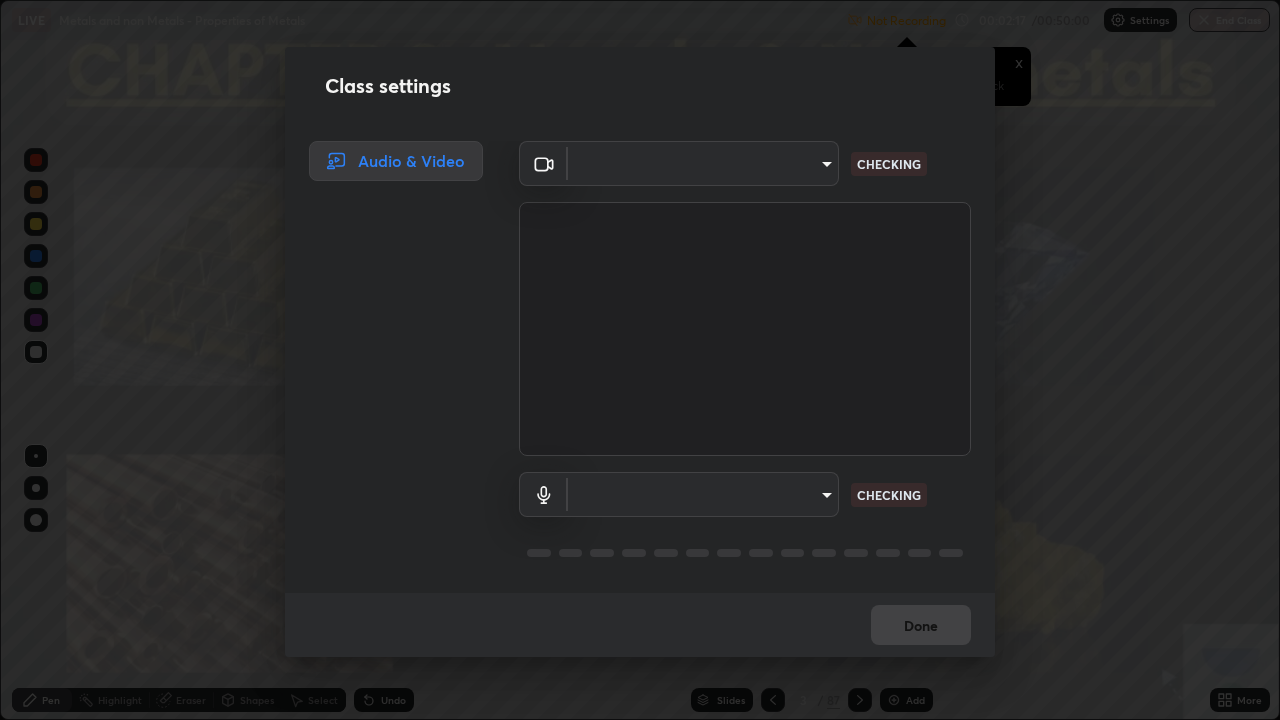 type on "3e25356f195e64551e879d1afeb1ef0f0a2c3c8c5562ca0bf2adaabd0d8e470d" 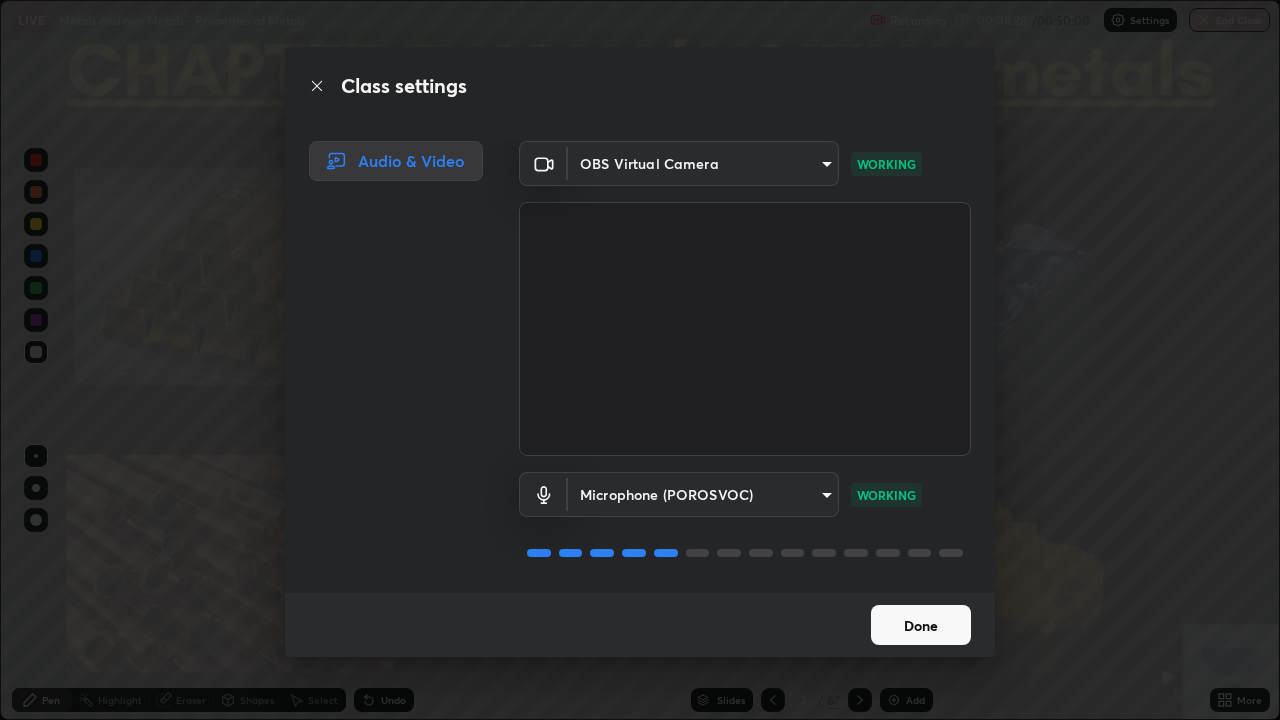 click on "Done" at bounding box center (921, 625) 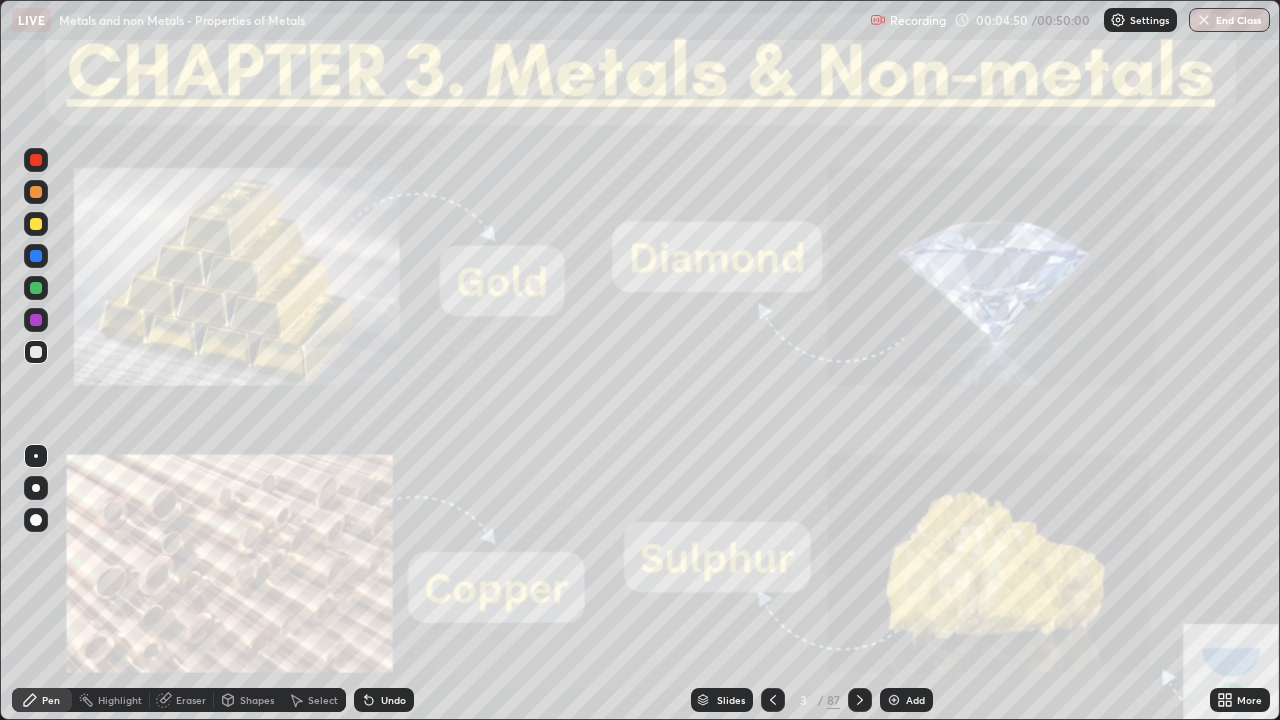 click on "Add" at bounding box center [906, 700] 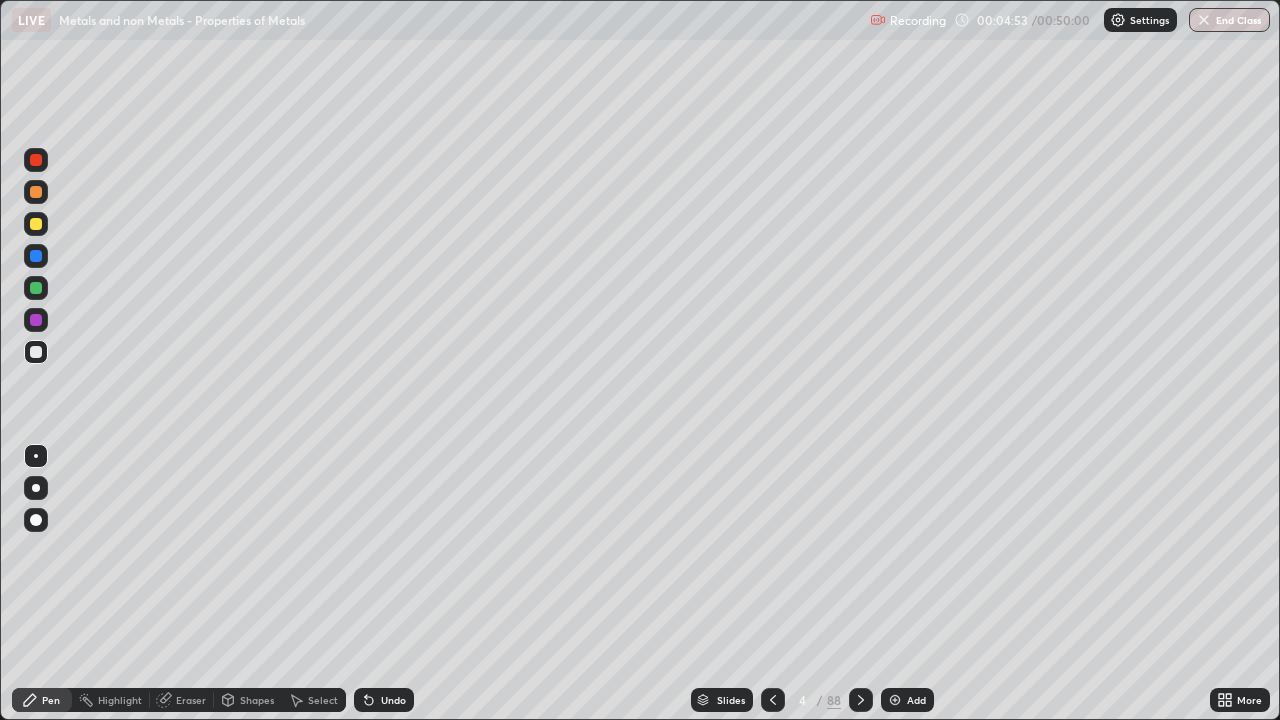 click on "Slides" at bounding box center [722, 700] 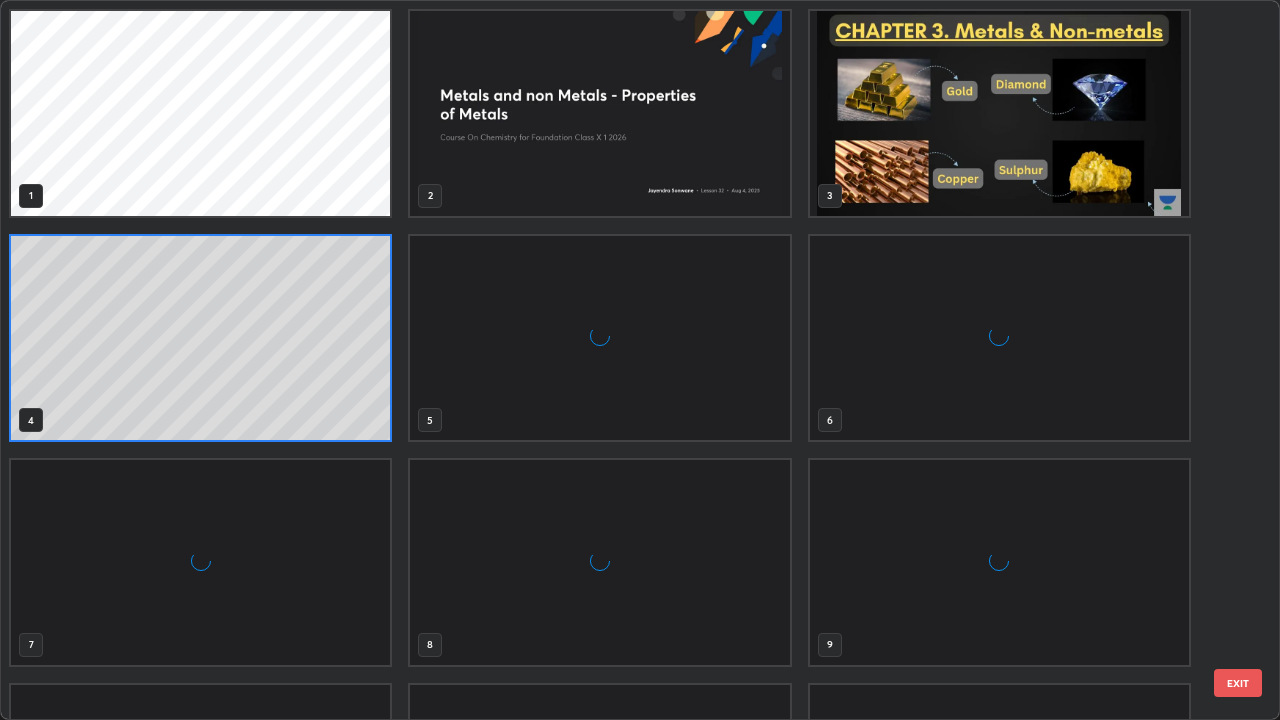 scroll, scrollTop: 7, scrollLeft: 11, axis: both 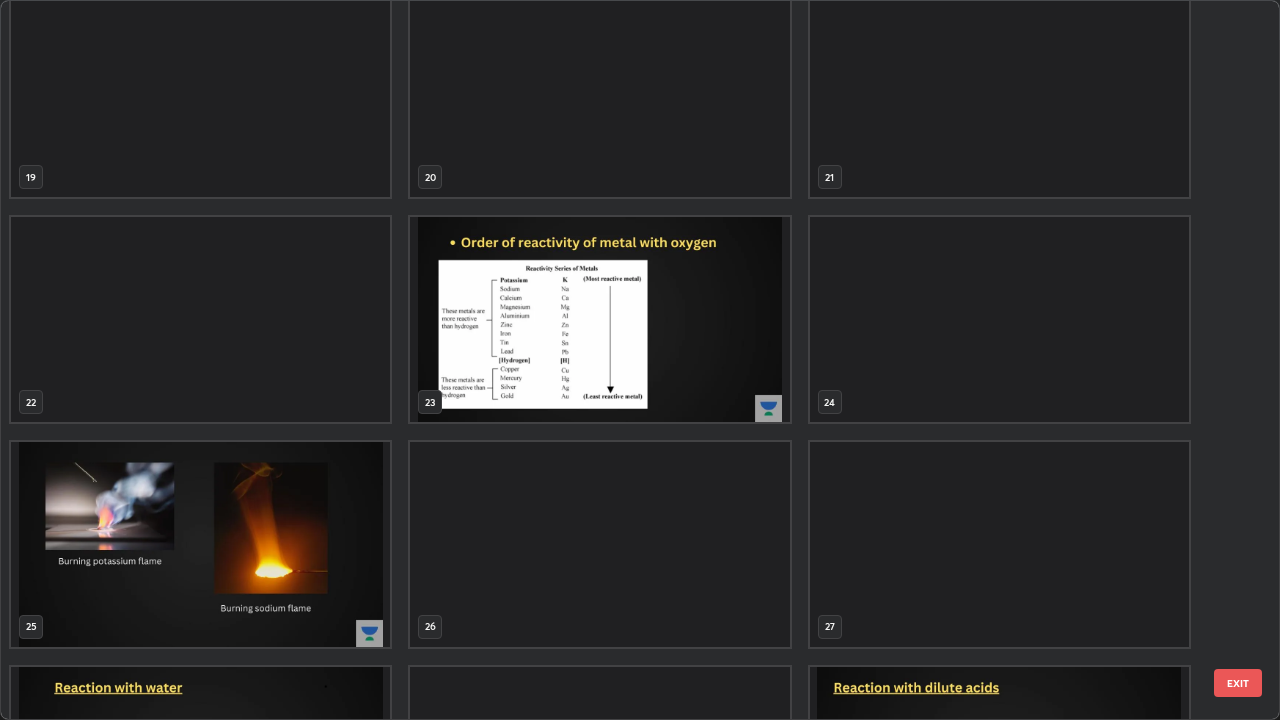 click at bounding box center [599, 319] 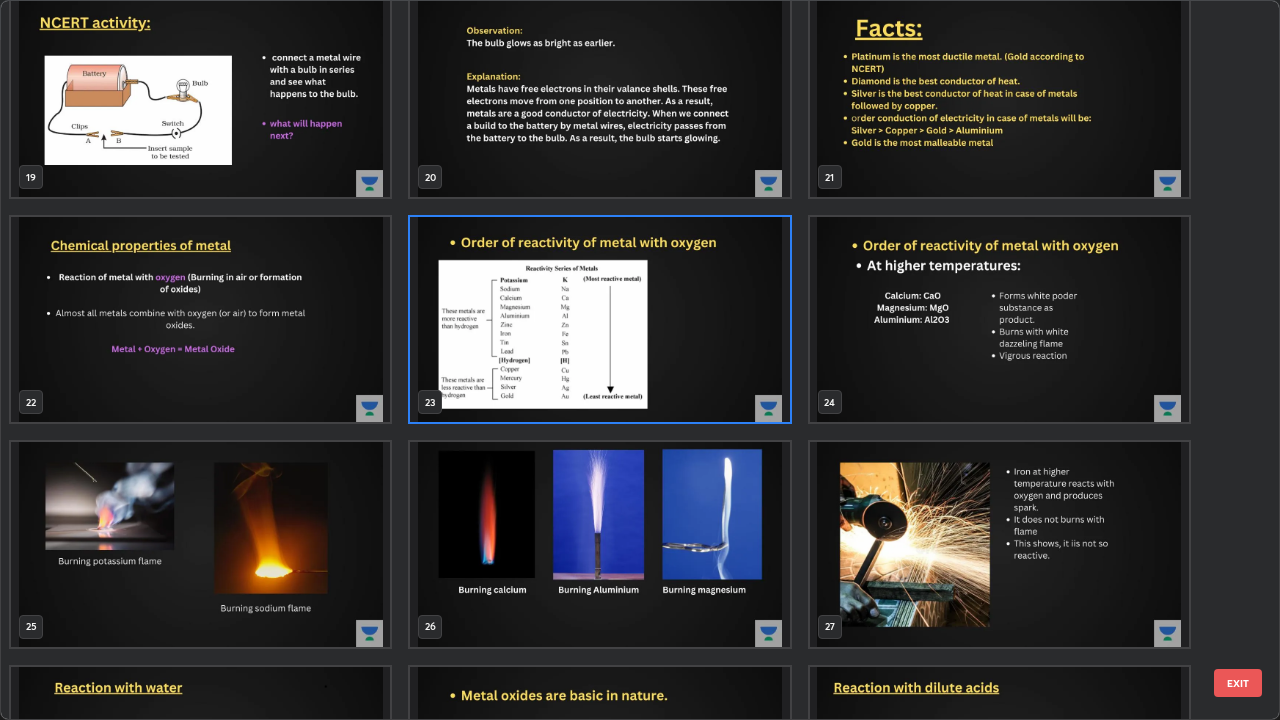 click at bounding box center (599, 319) 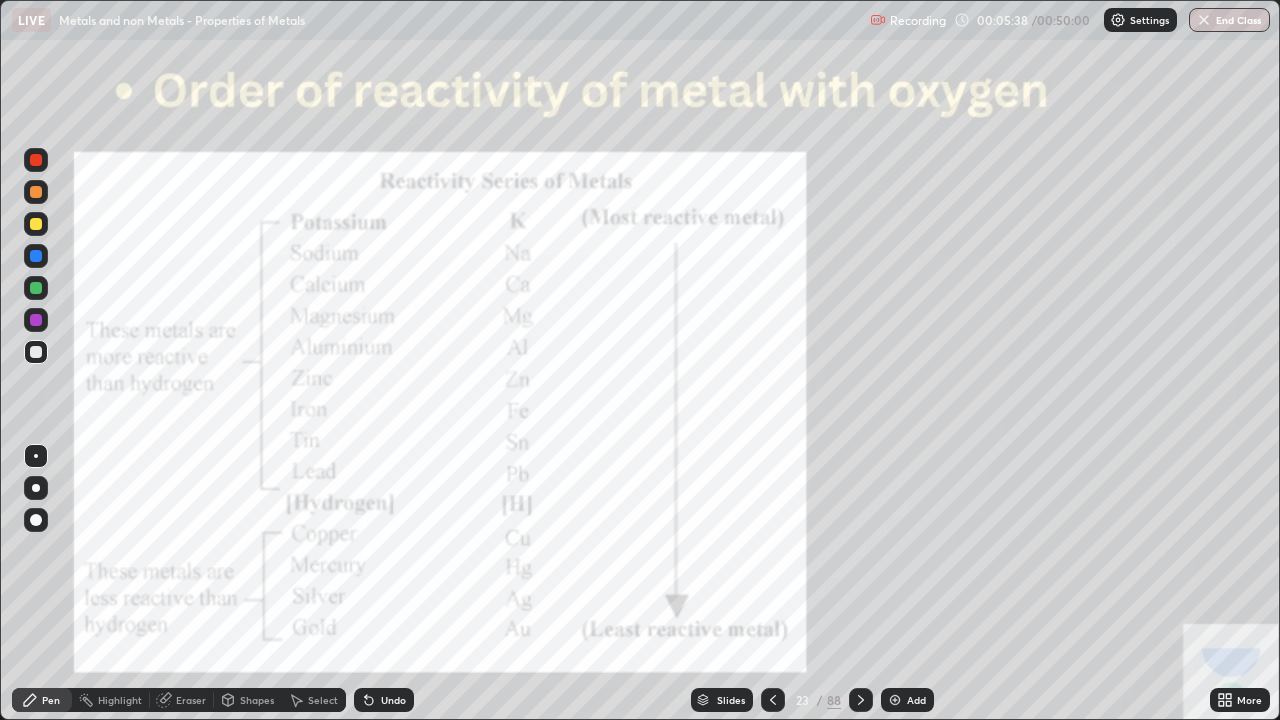 click on "Slides" at bounding box center (731, 700) 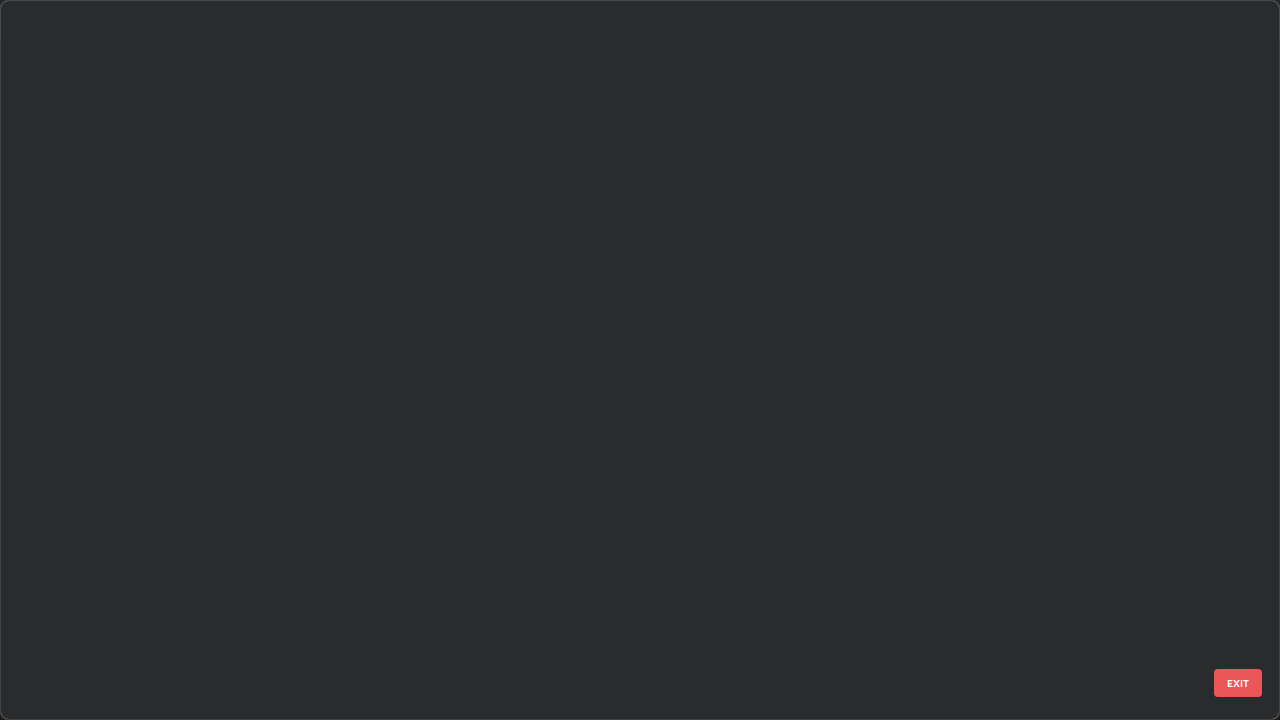 scroll, scrollTop: 1079, scrollLeft: 0, axis: vertical 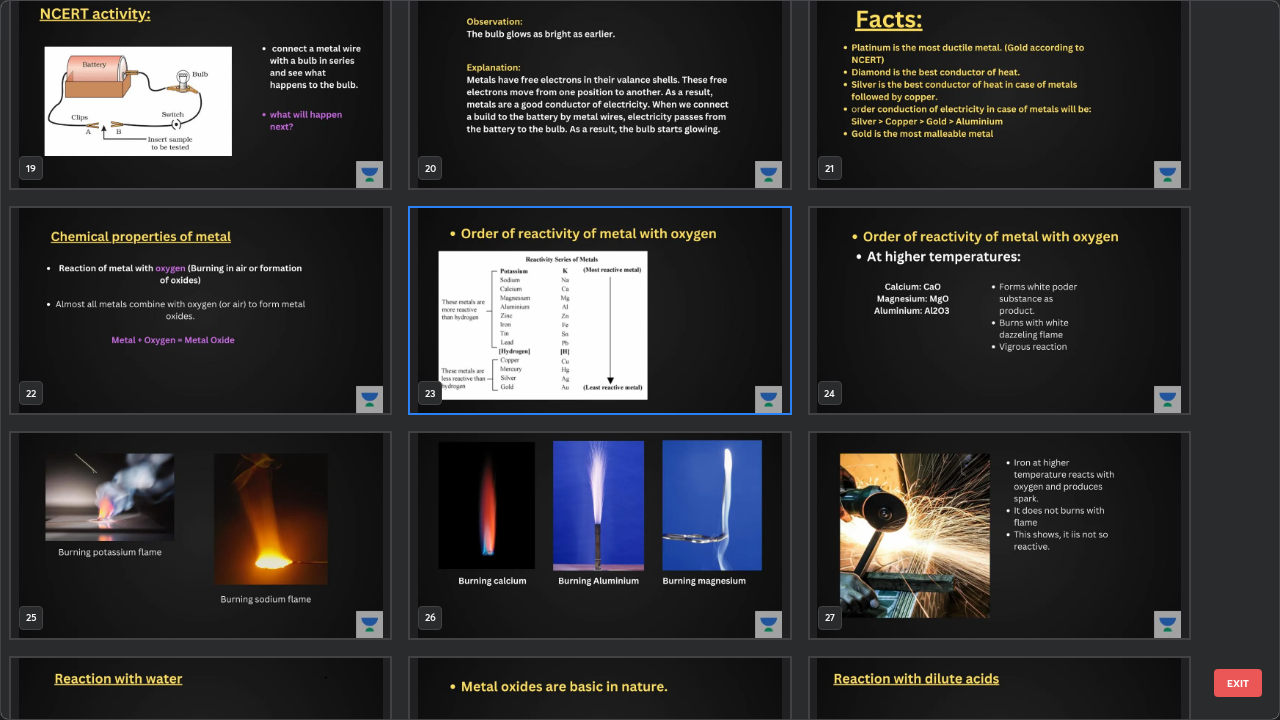 click at bounding box center (599, 310) 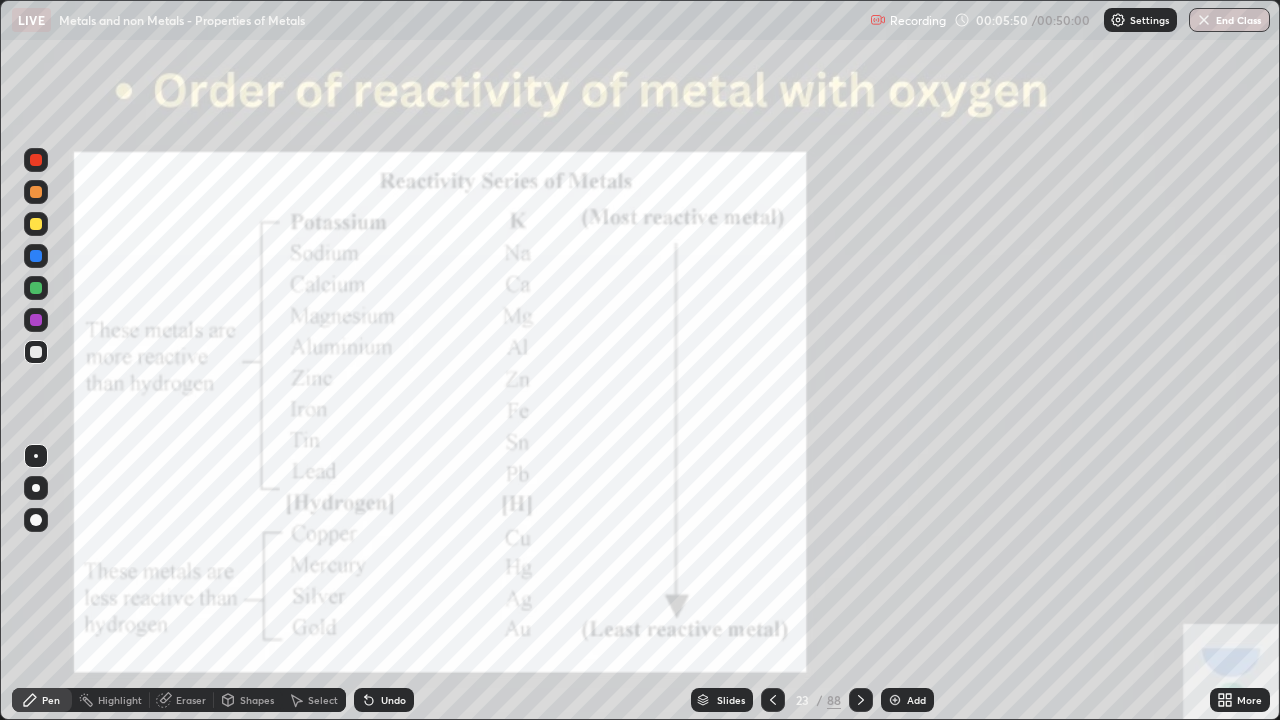 click at bounding box center [599, 310] 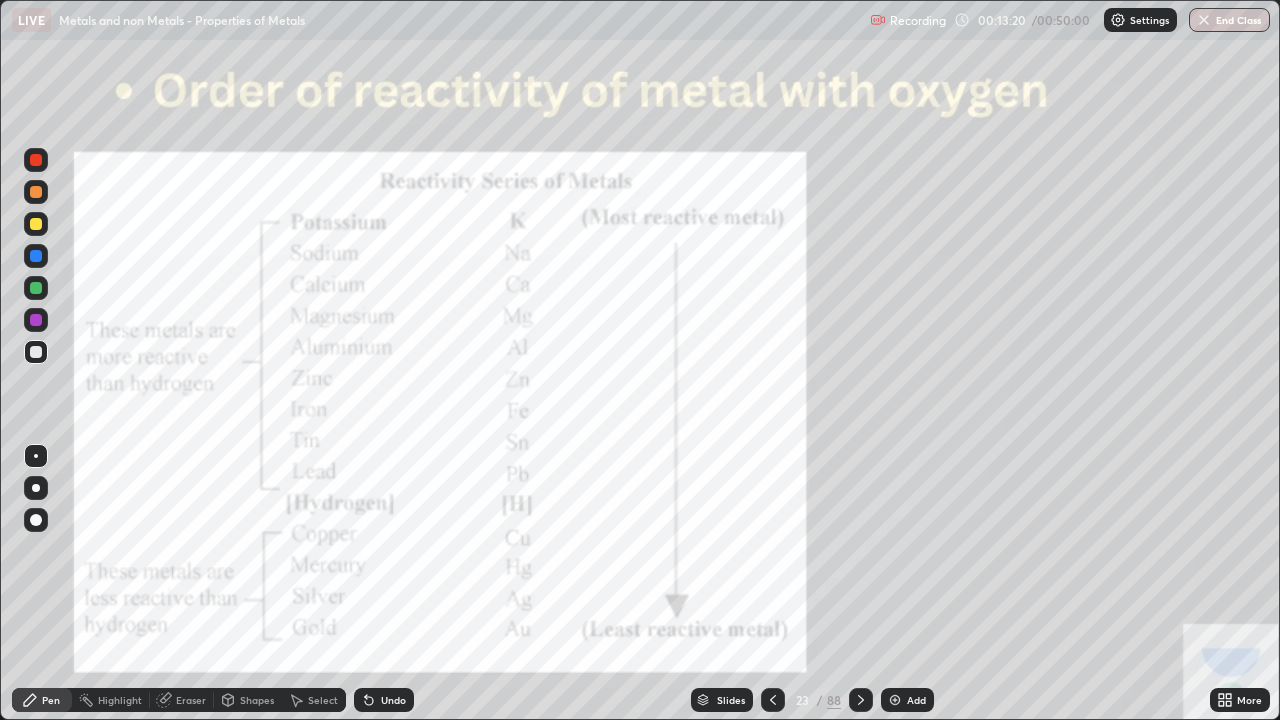 click on "Add" at bounding box center [916, 700] 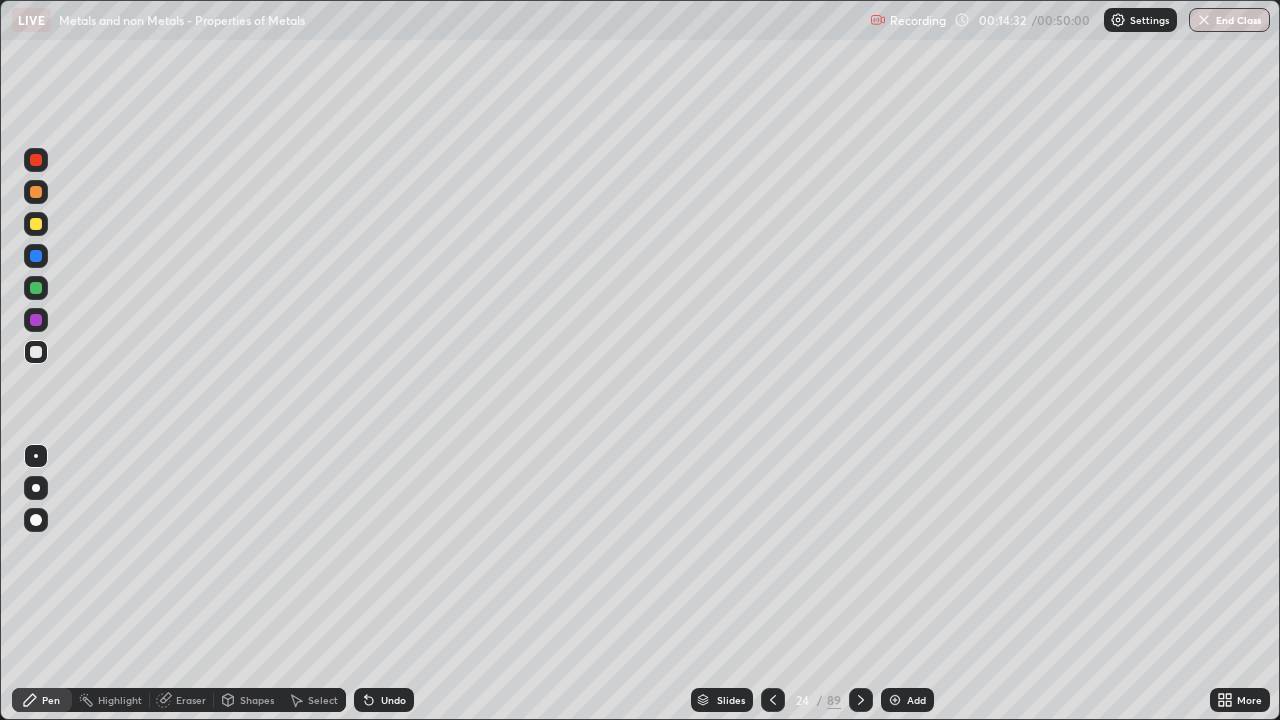 click on "Undo" at bounding box center (393, 700) 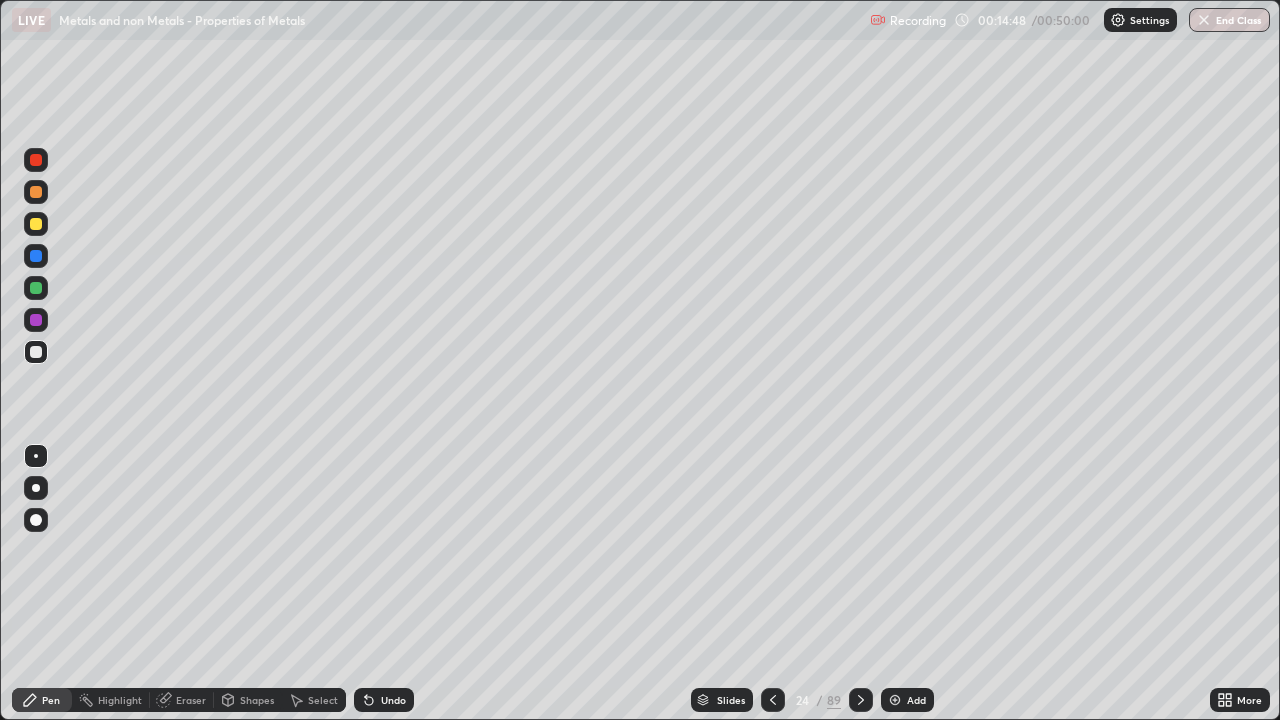 click on "Undo" at bounding box center (393, 700) 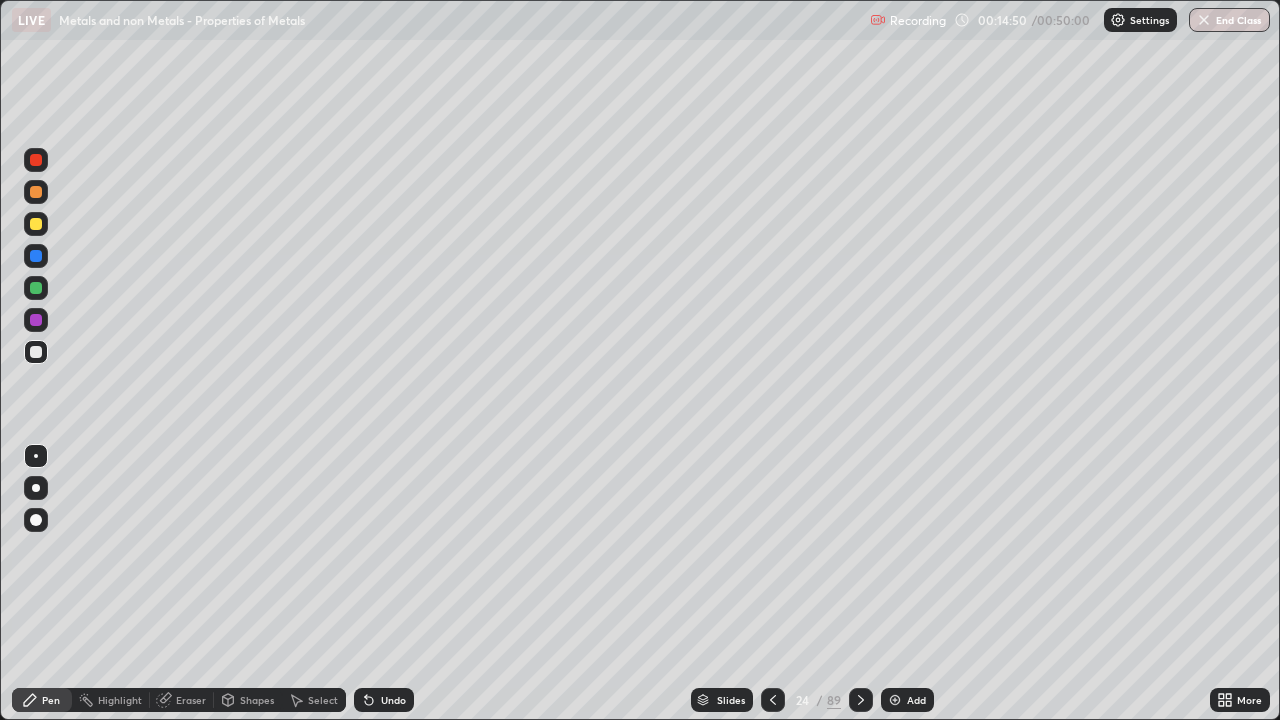 click on "Undo" at bounding box center (393, 700) 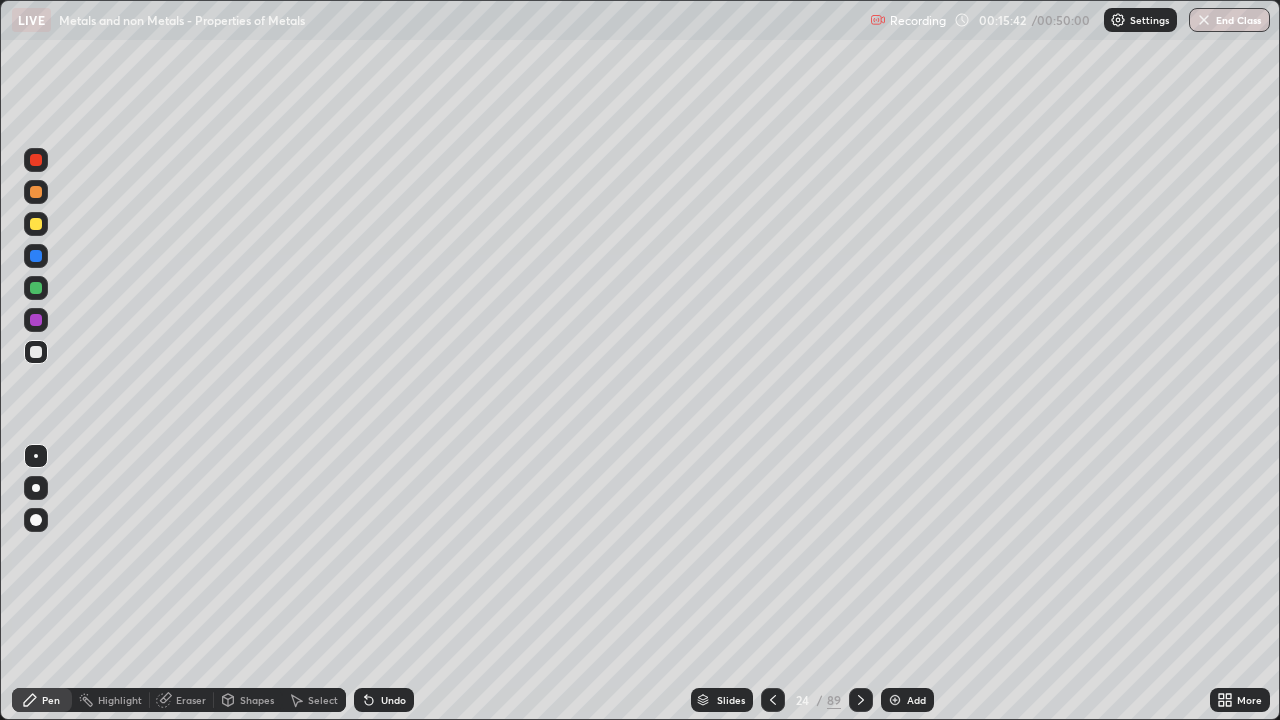 click on "Eraser" at bounding box center (191, 700) 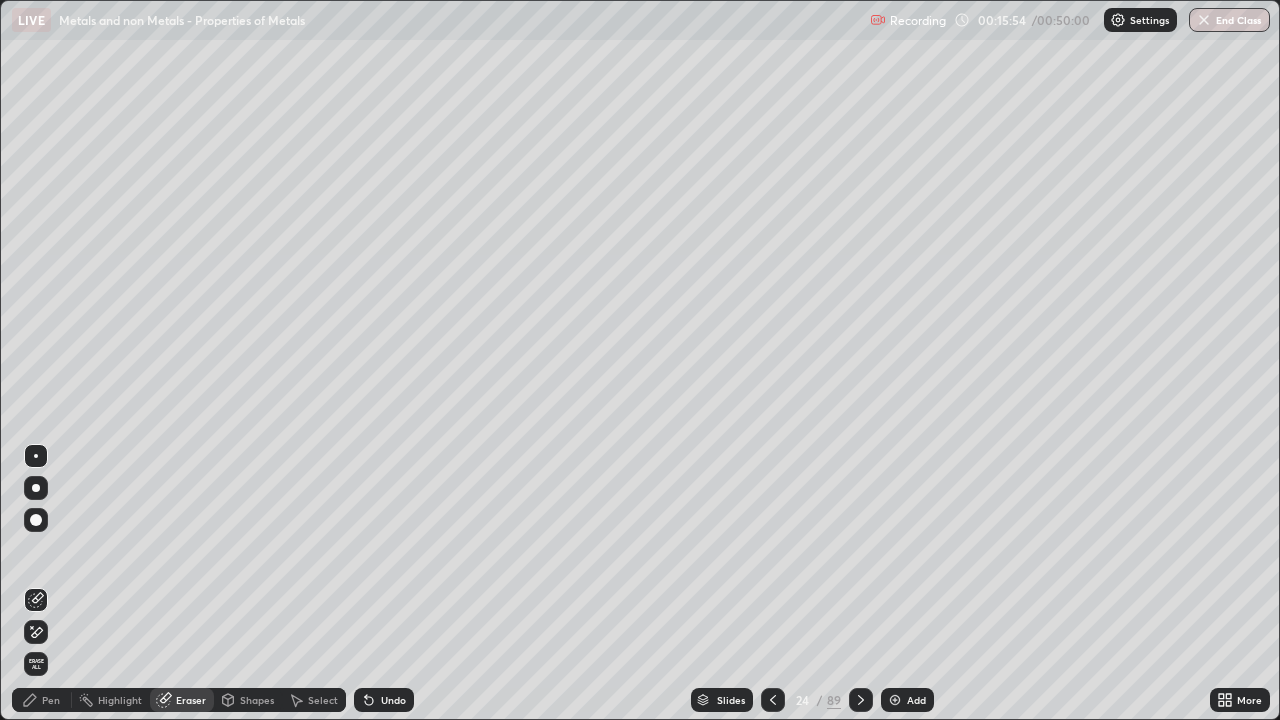 click on "Pen" at bounding box center [51, 700] 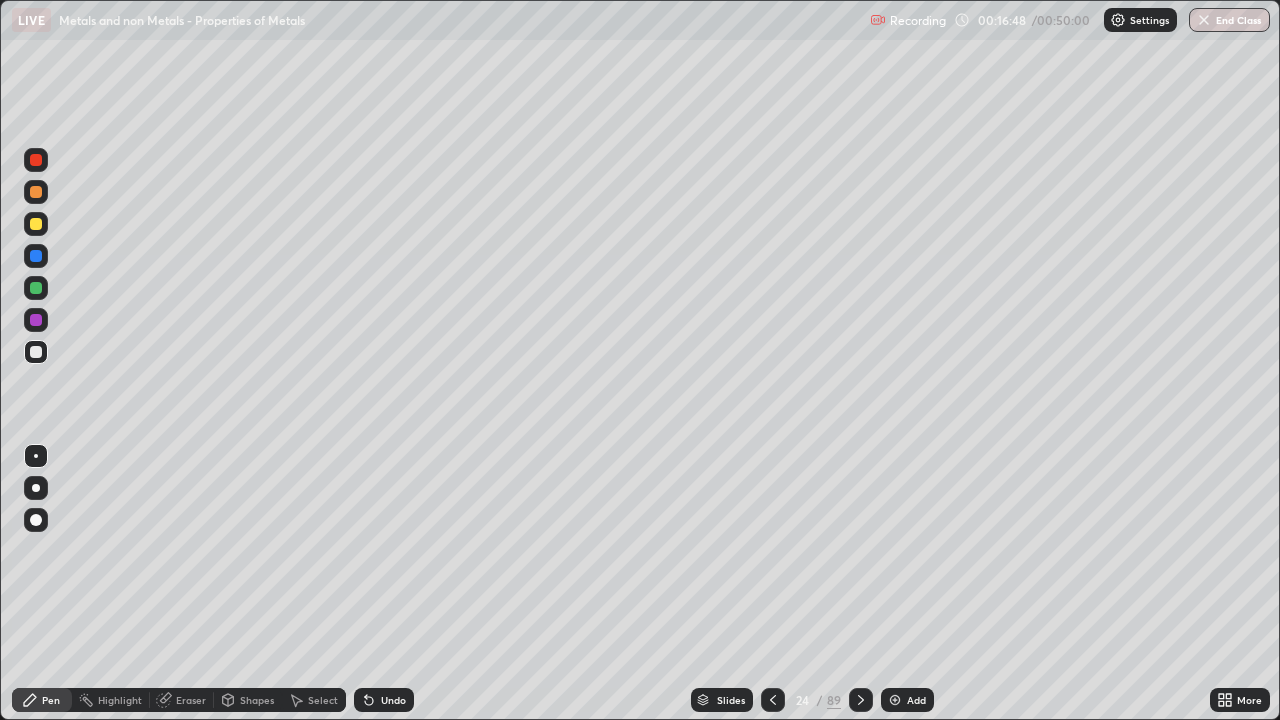 click on "Undo" at bounding box center (393, 700) 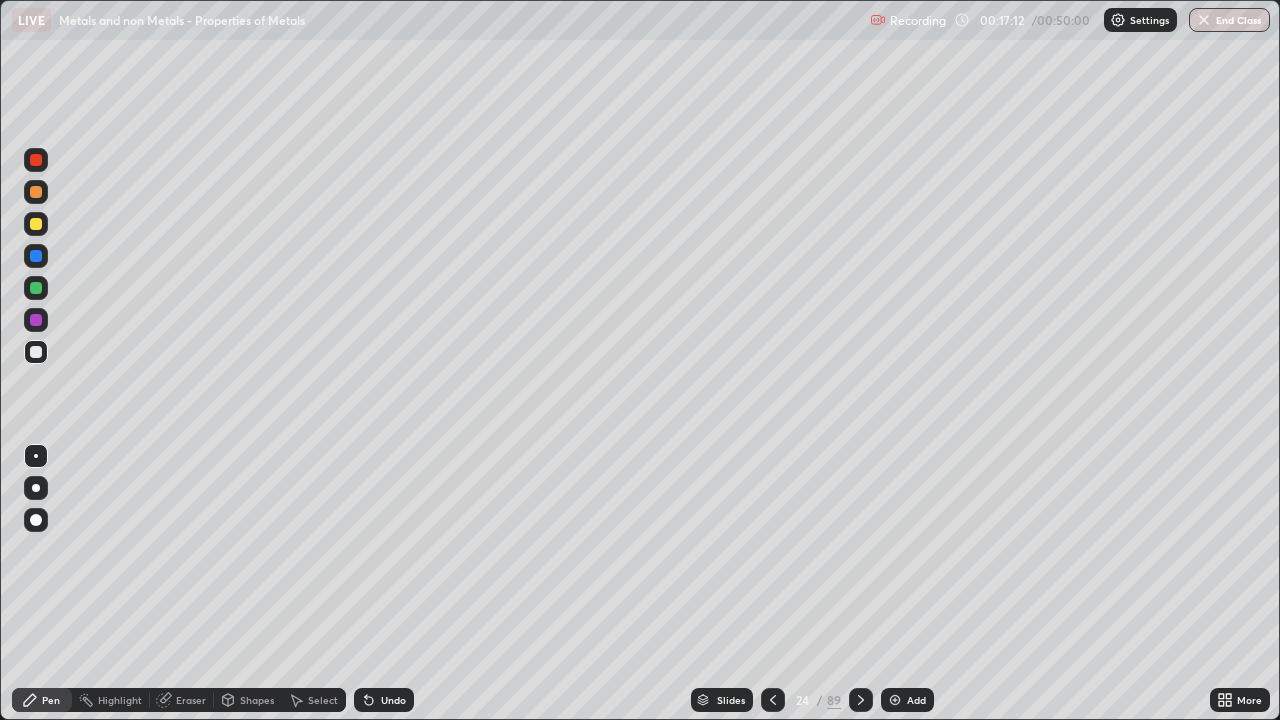 click at bounding box center (36, 288) 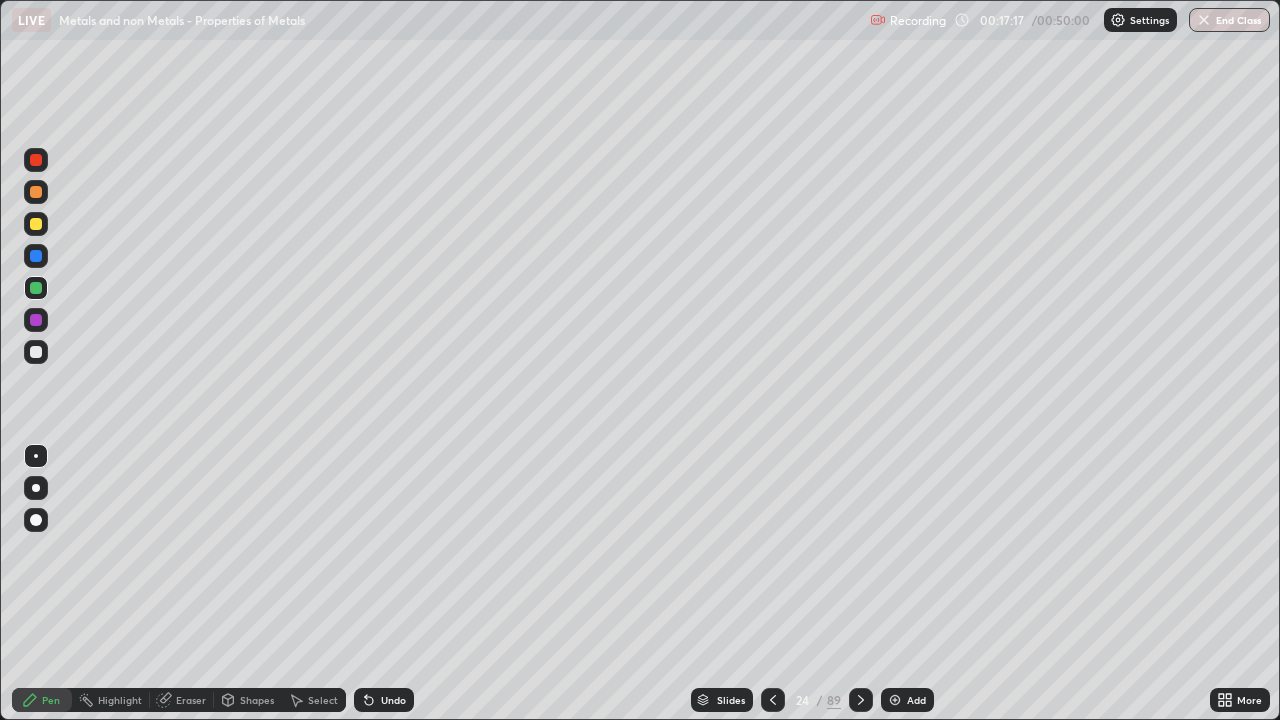 click on "Undo" at bounding box center [393, 700] 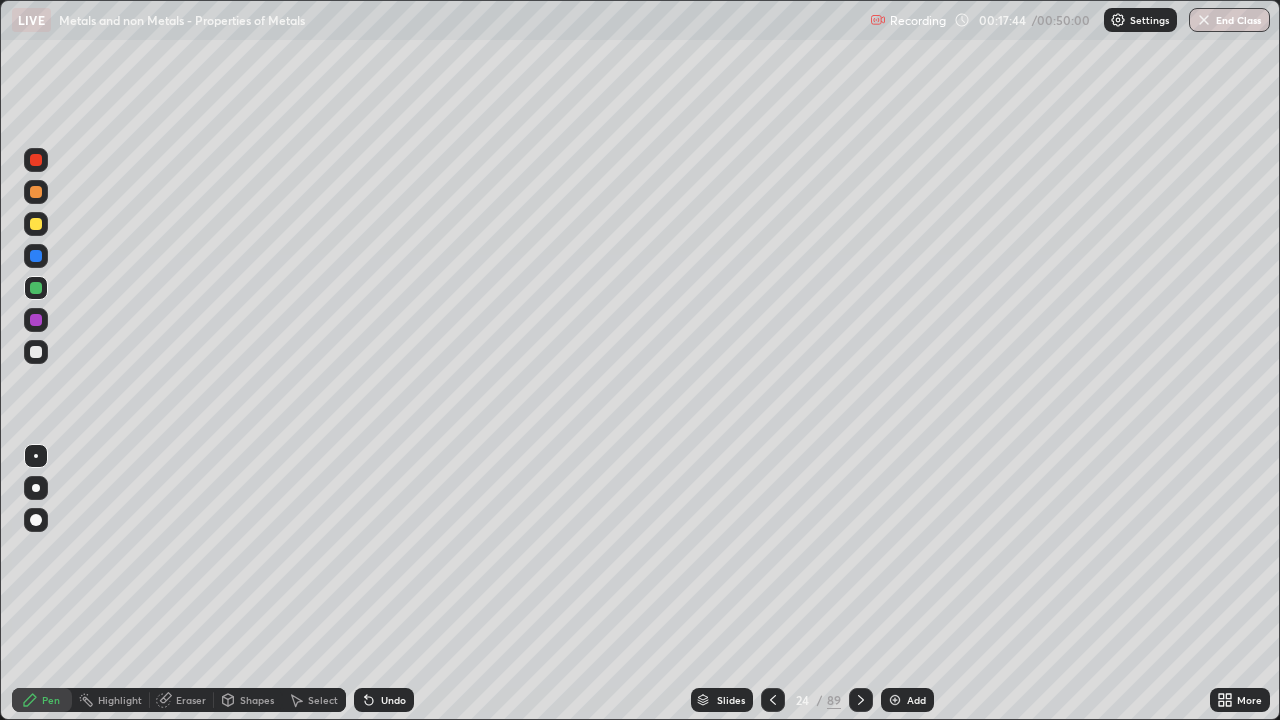 click 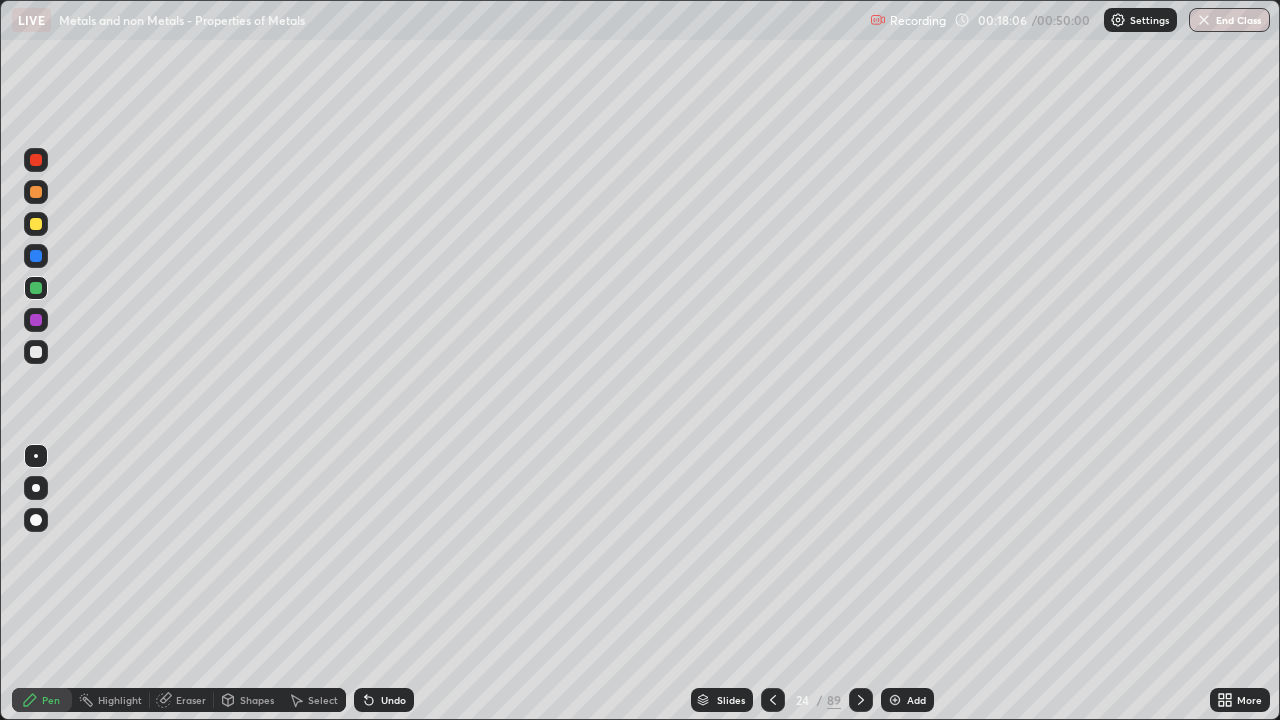 click on "Eraser" at bounding box center [182, 700] 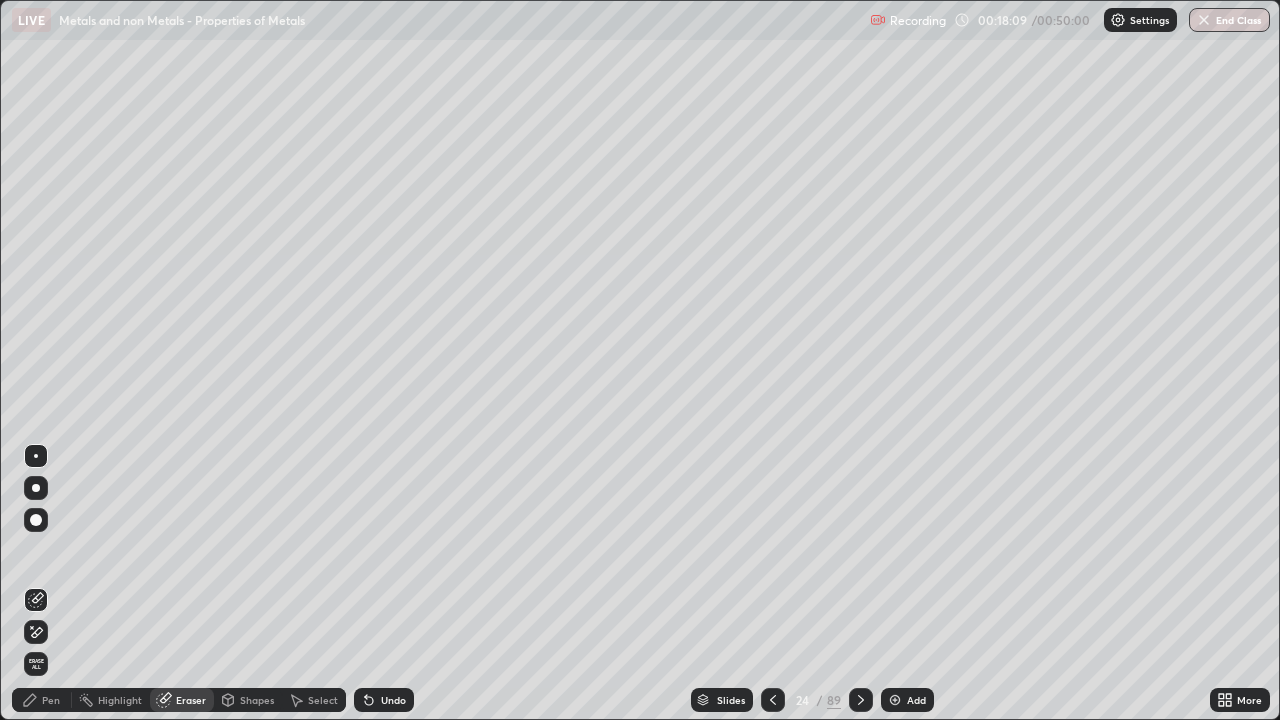click on "Pen" at bounding box center (51, 700) 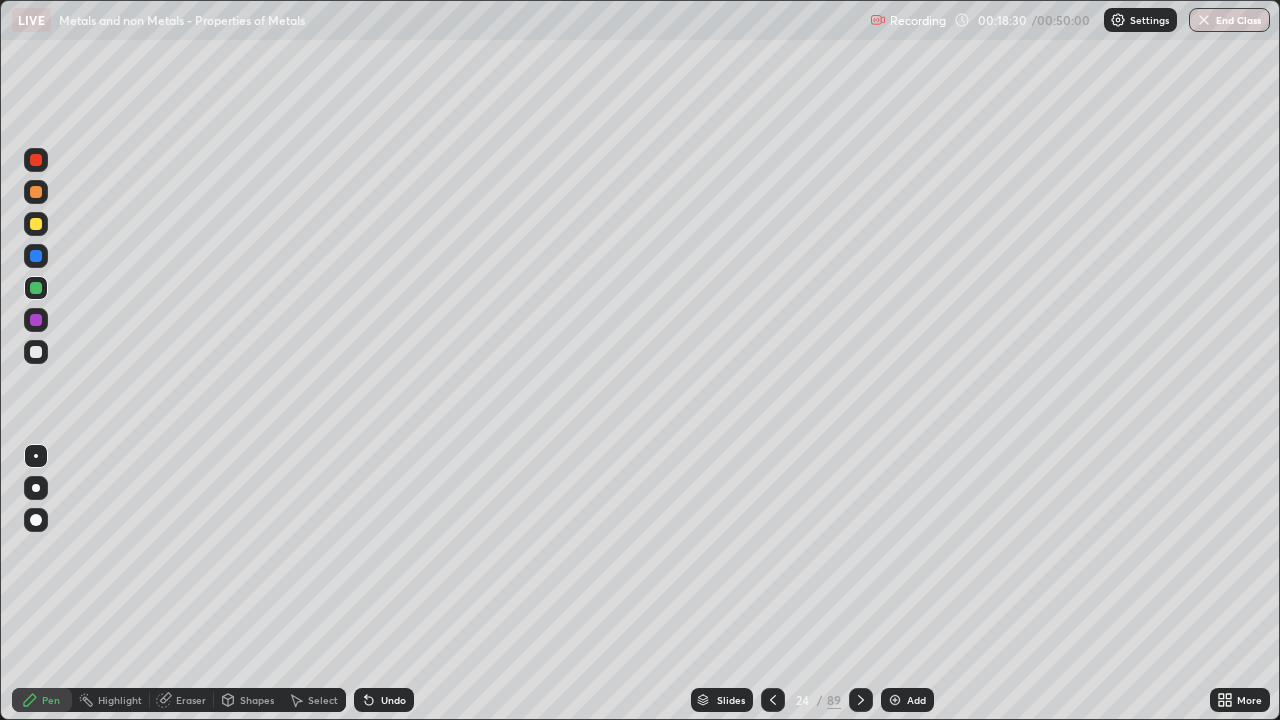 click at bounding box center [36, 352] 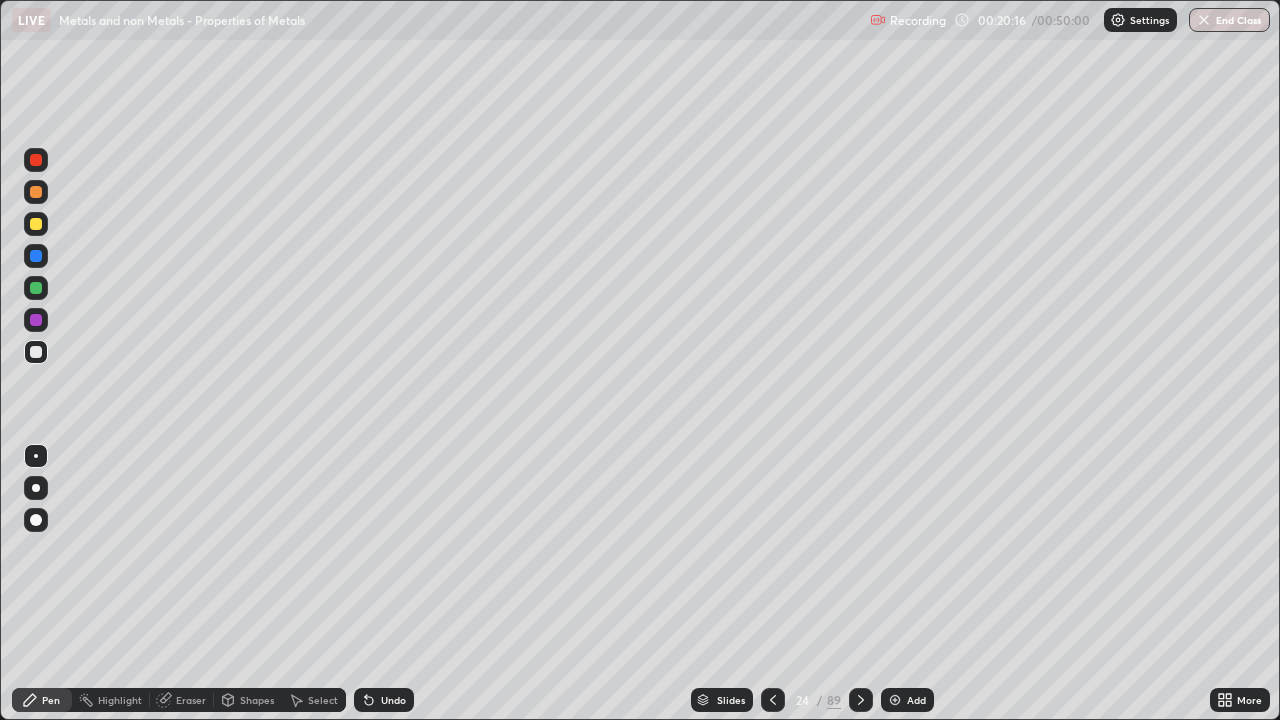 click on "Slides" at bounding box center [731, 700] 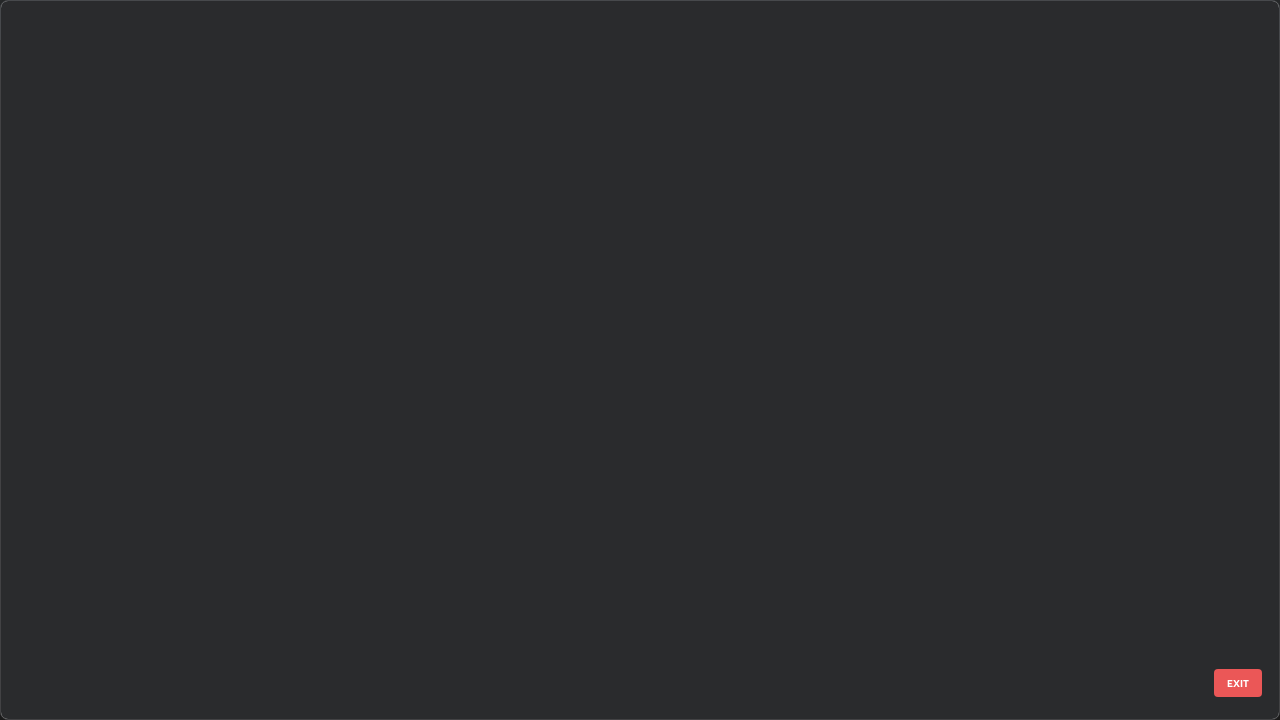 scroll, scrollTop: 1079, scrollLeft: 0, axis: vertical 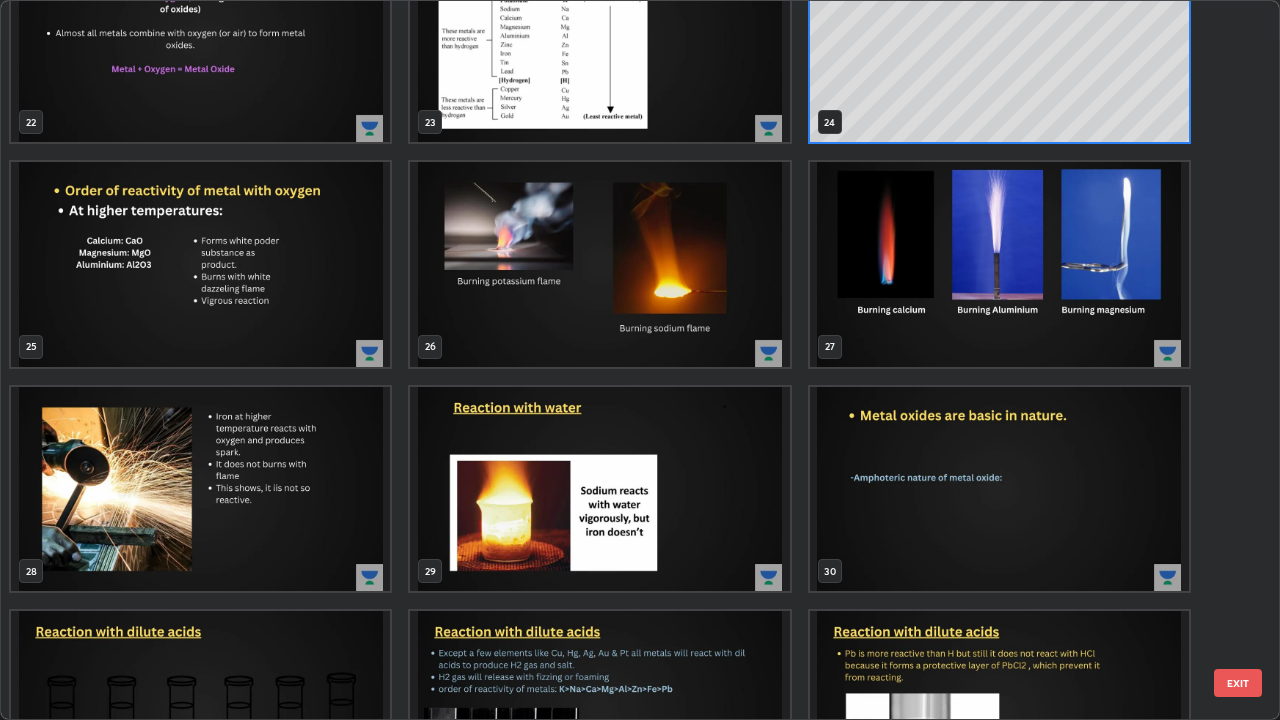 click at bounding box center (200, 264) 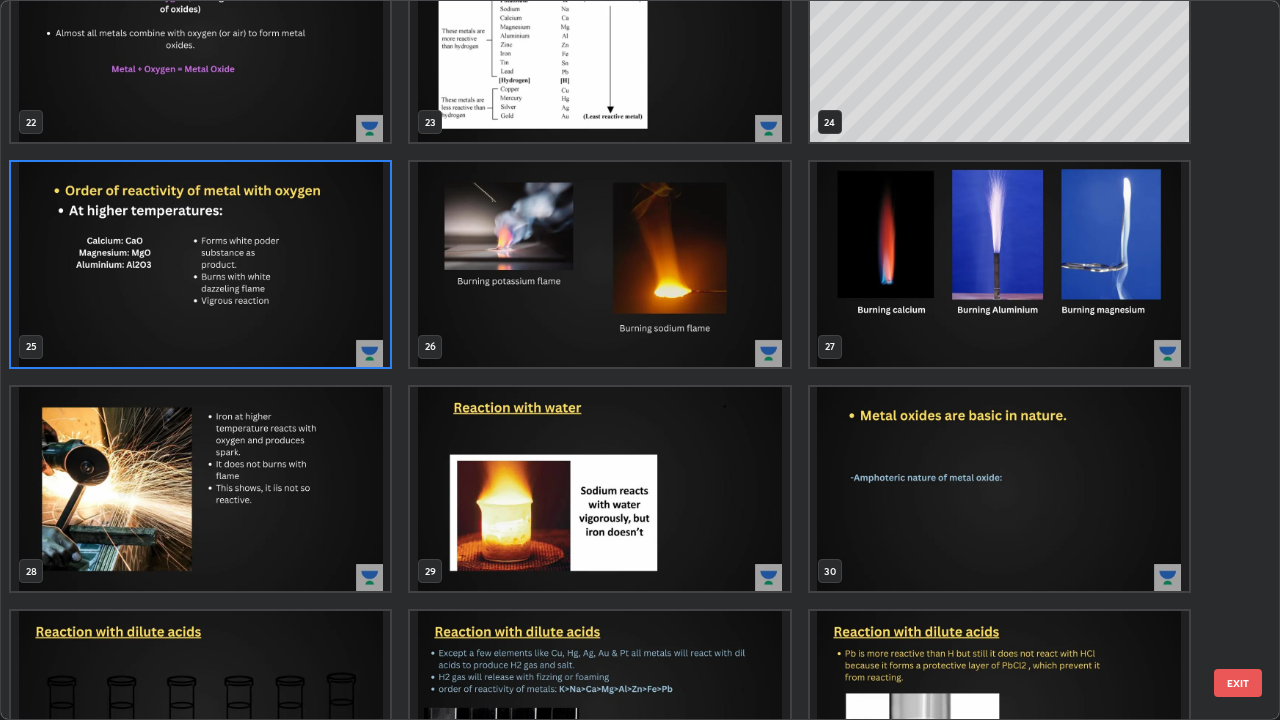 click at bounding box center (200, 264) 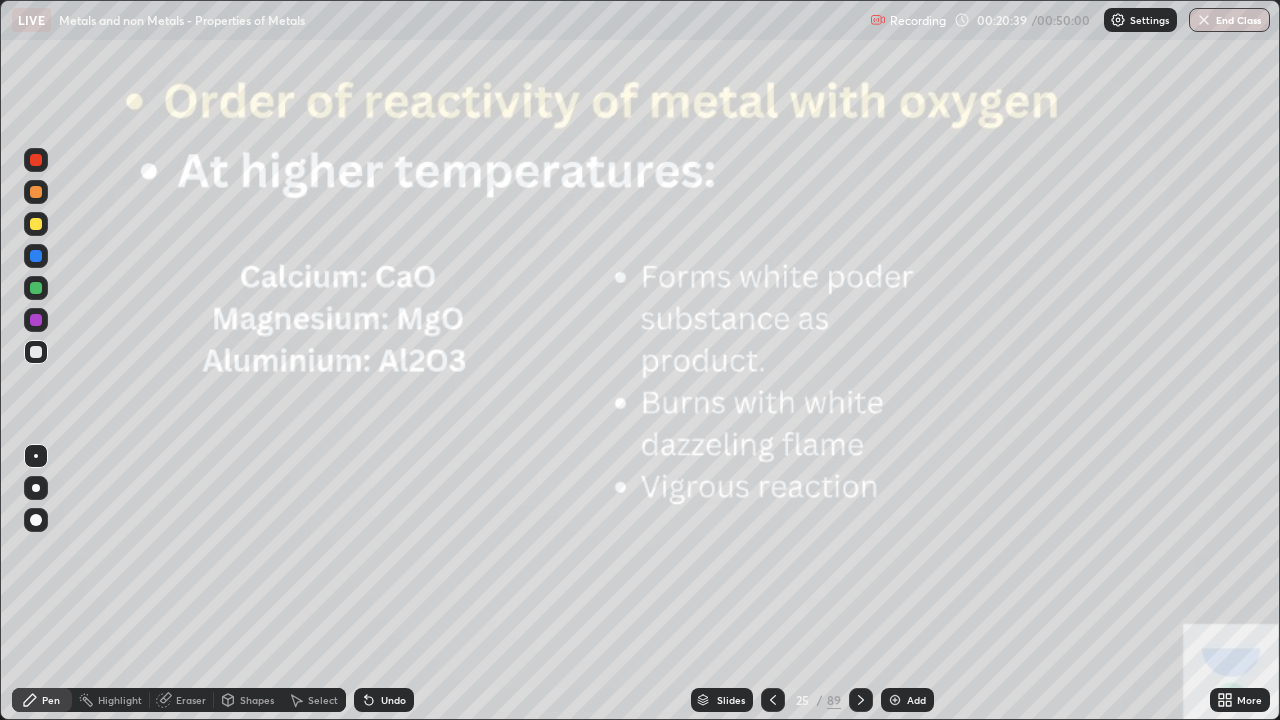 click 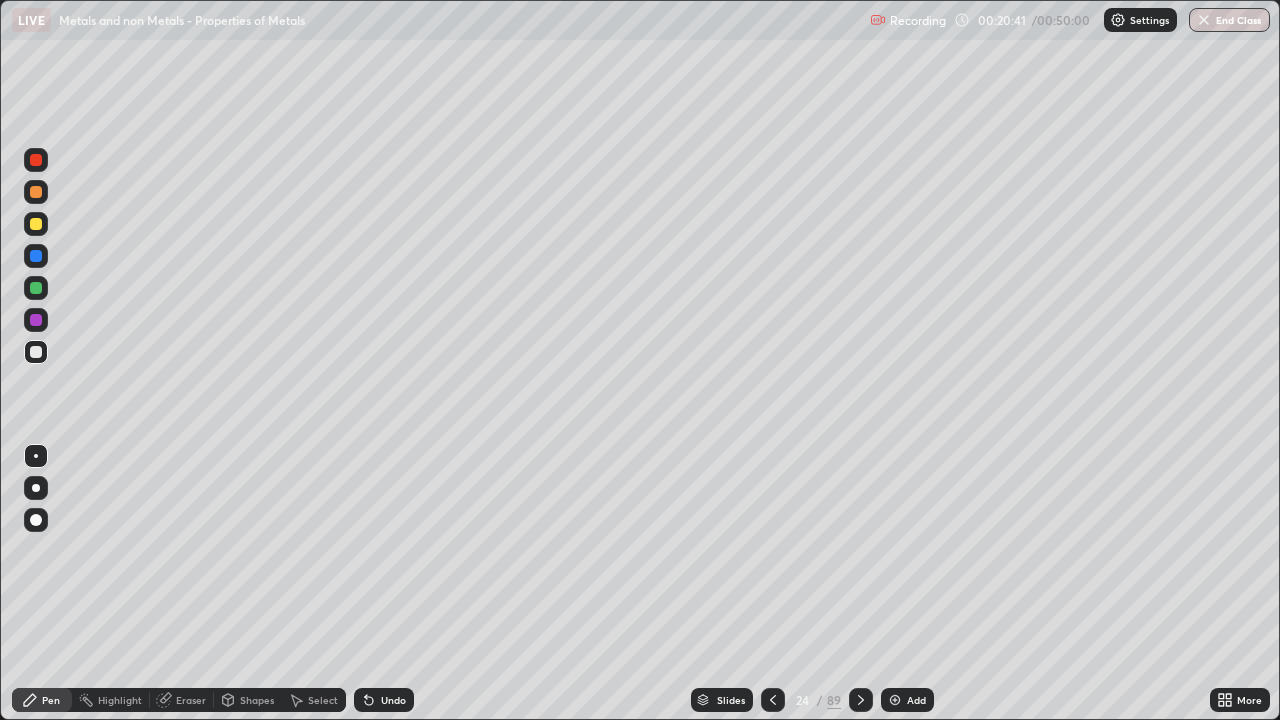 click 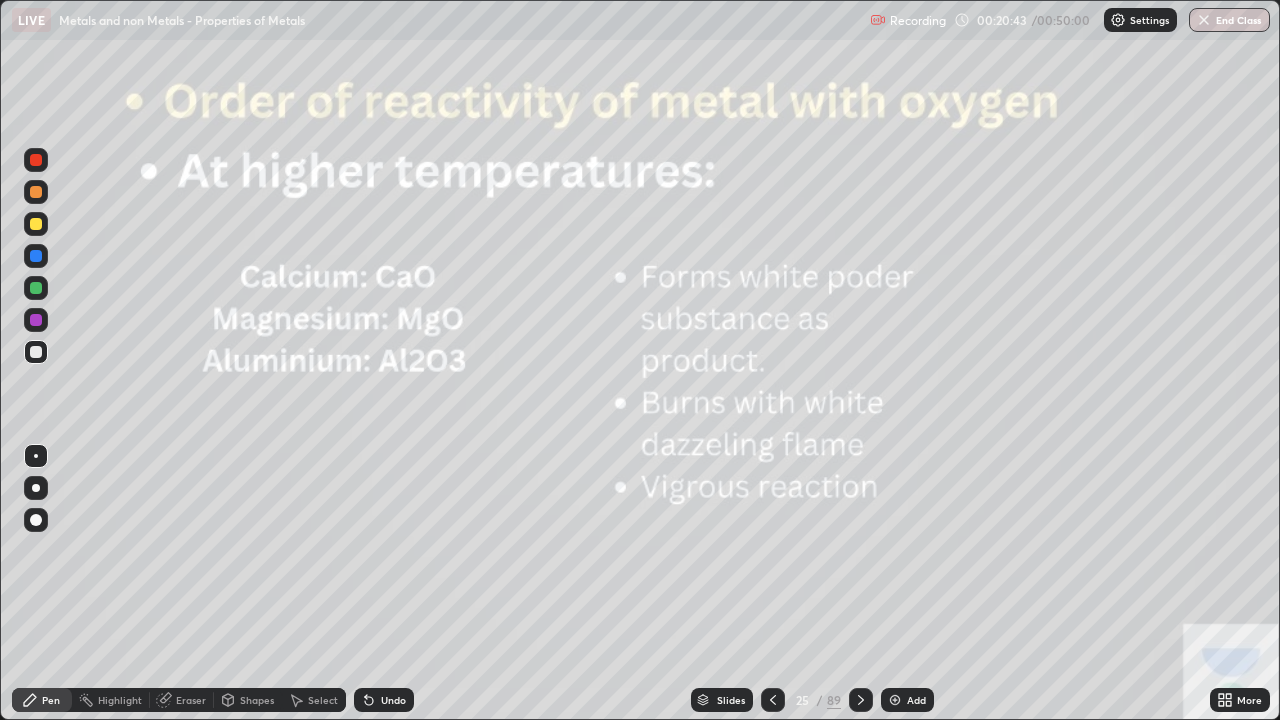 click 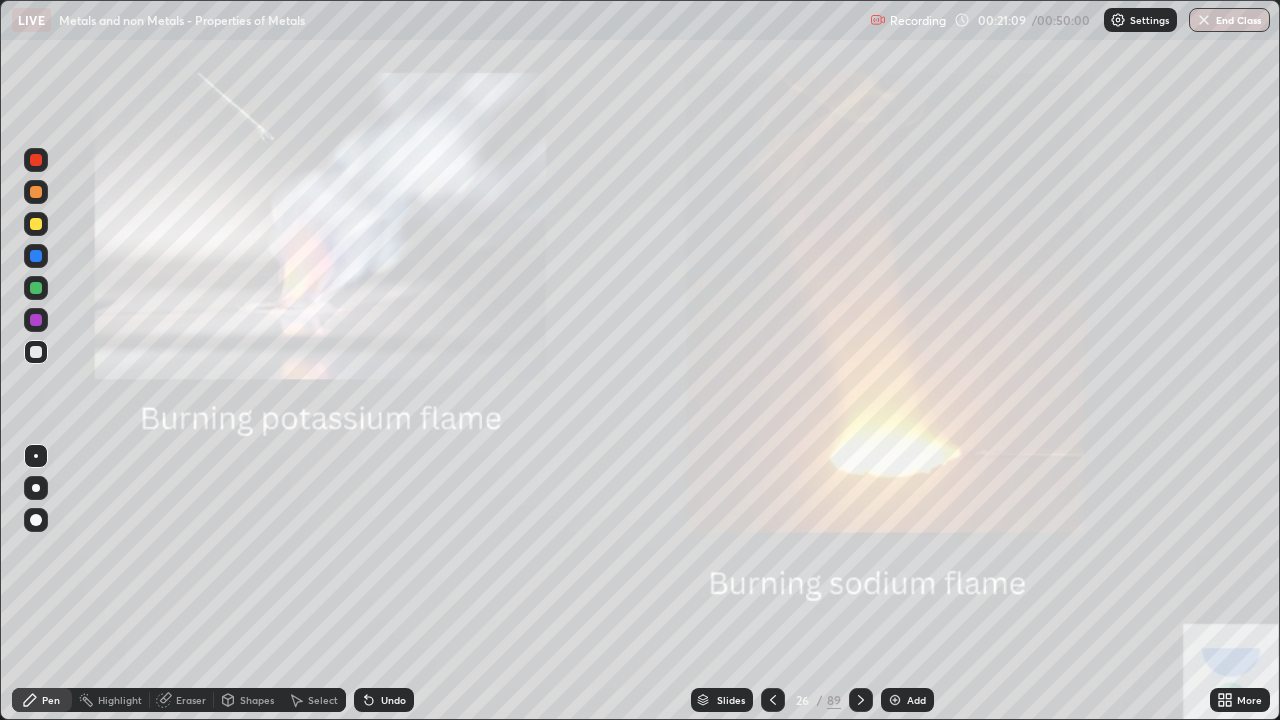 click 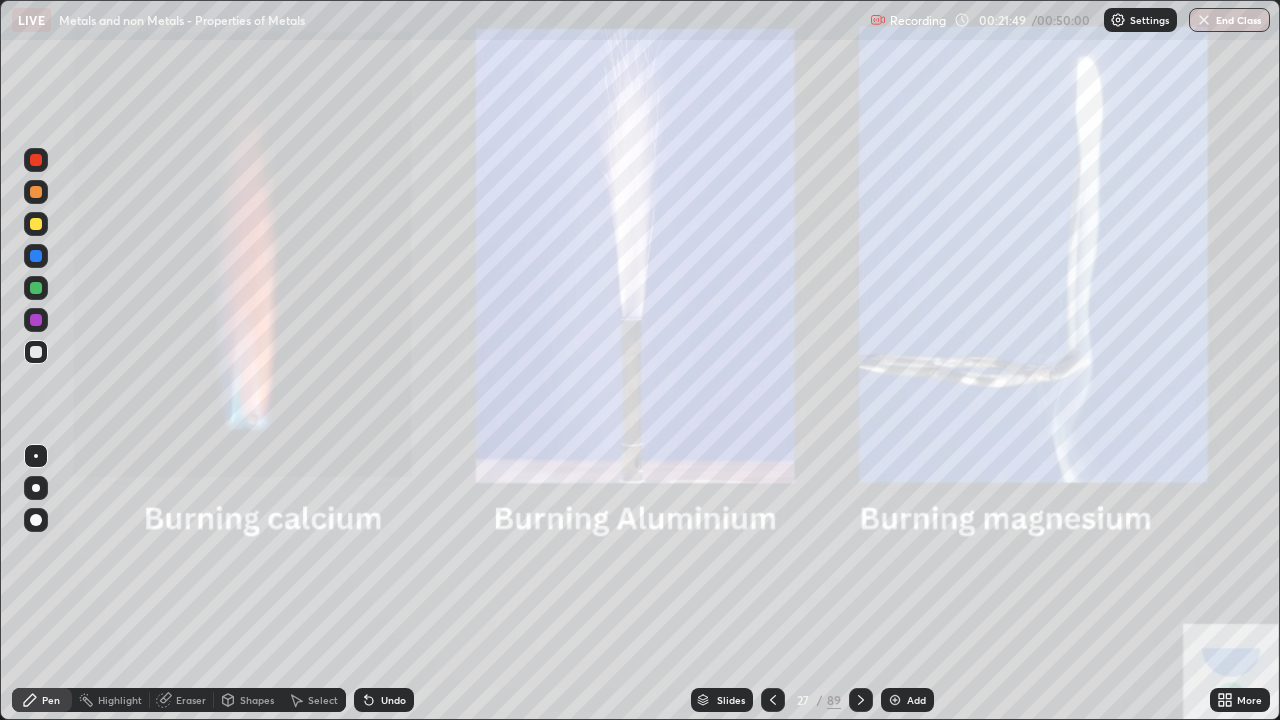 click 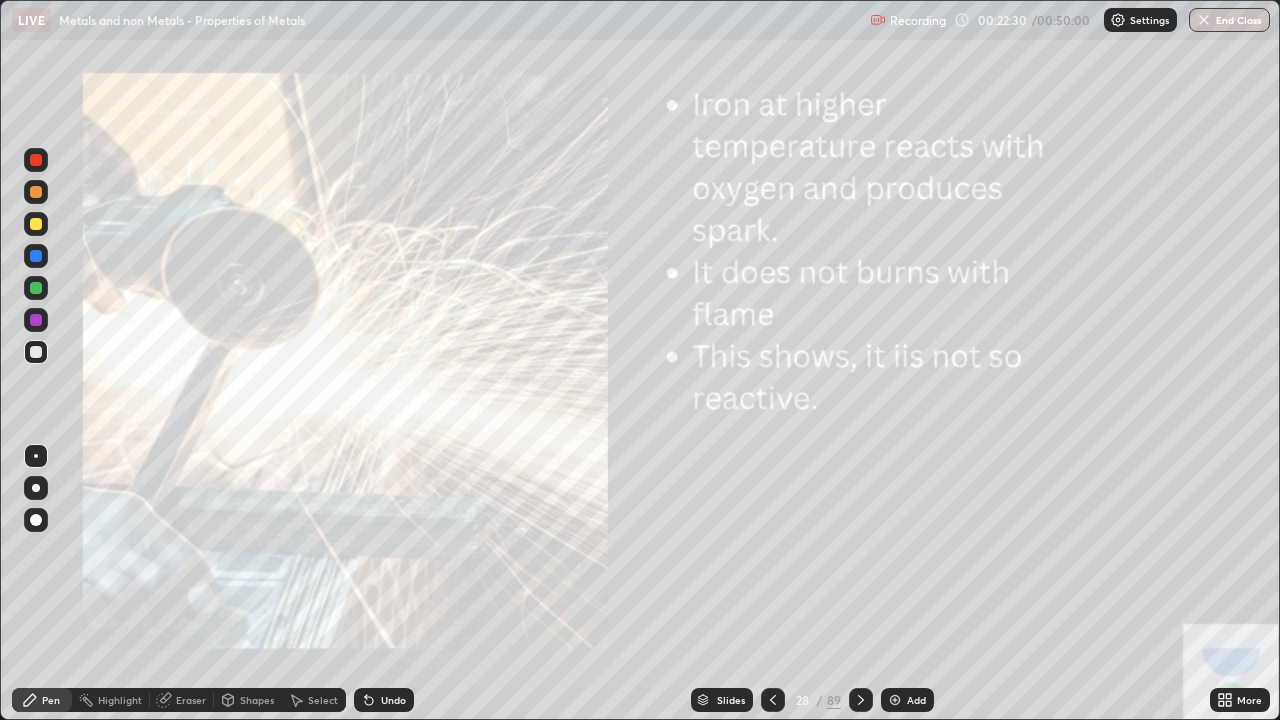 click 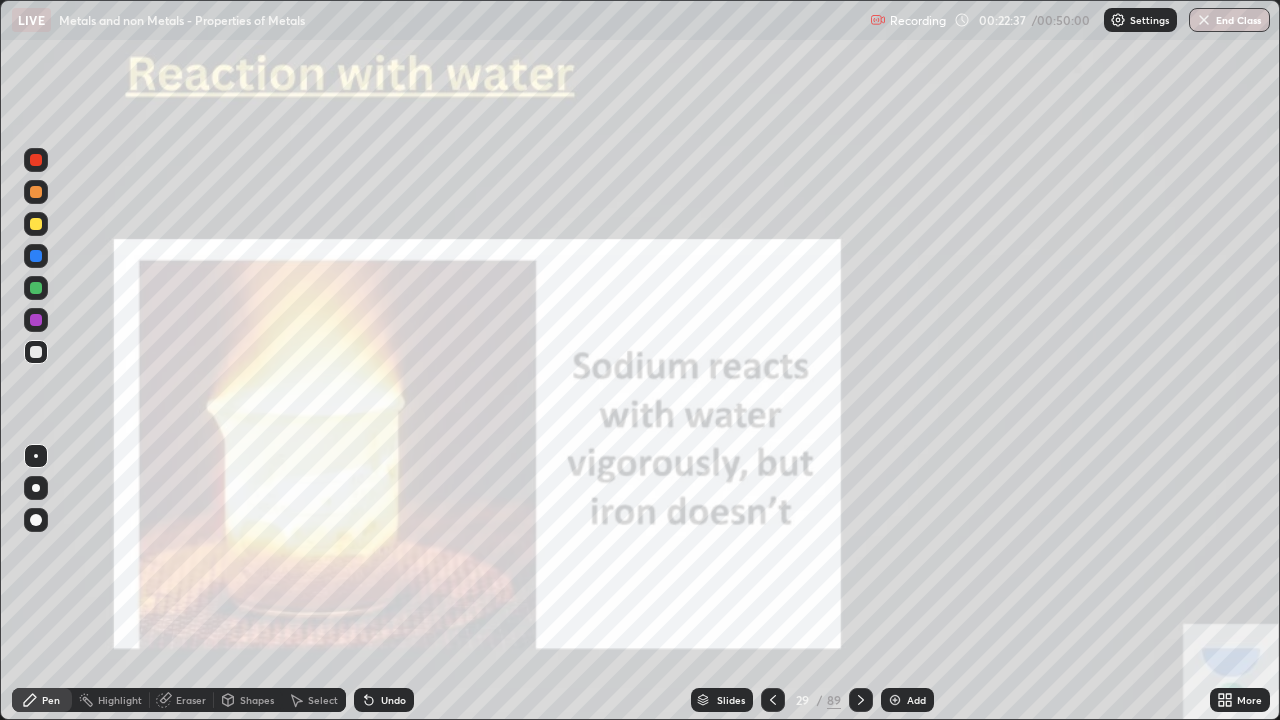 click on "Slides" at bounding box center [731, 700] 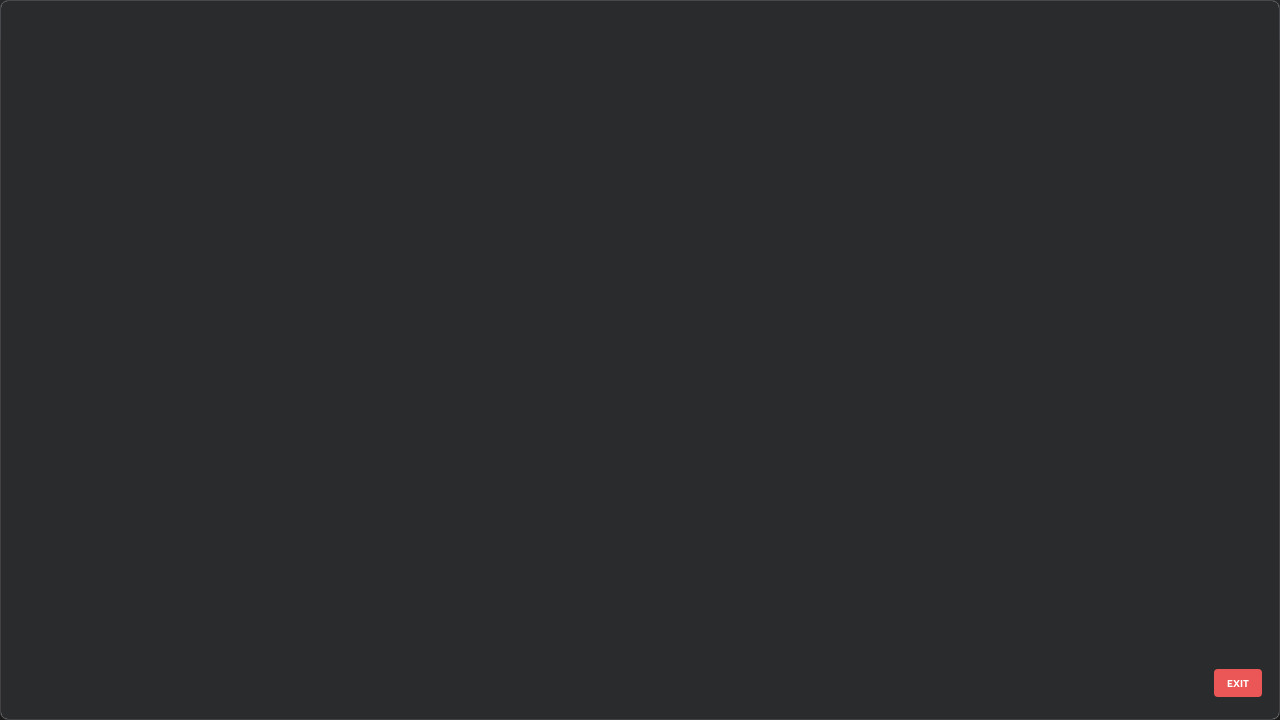 scroll, scrollTop: 1528, scrollLeft: 0, axis: vertical 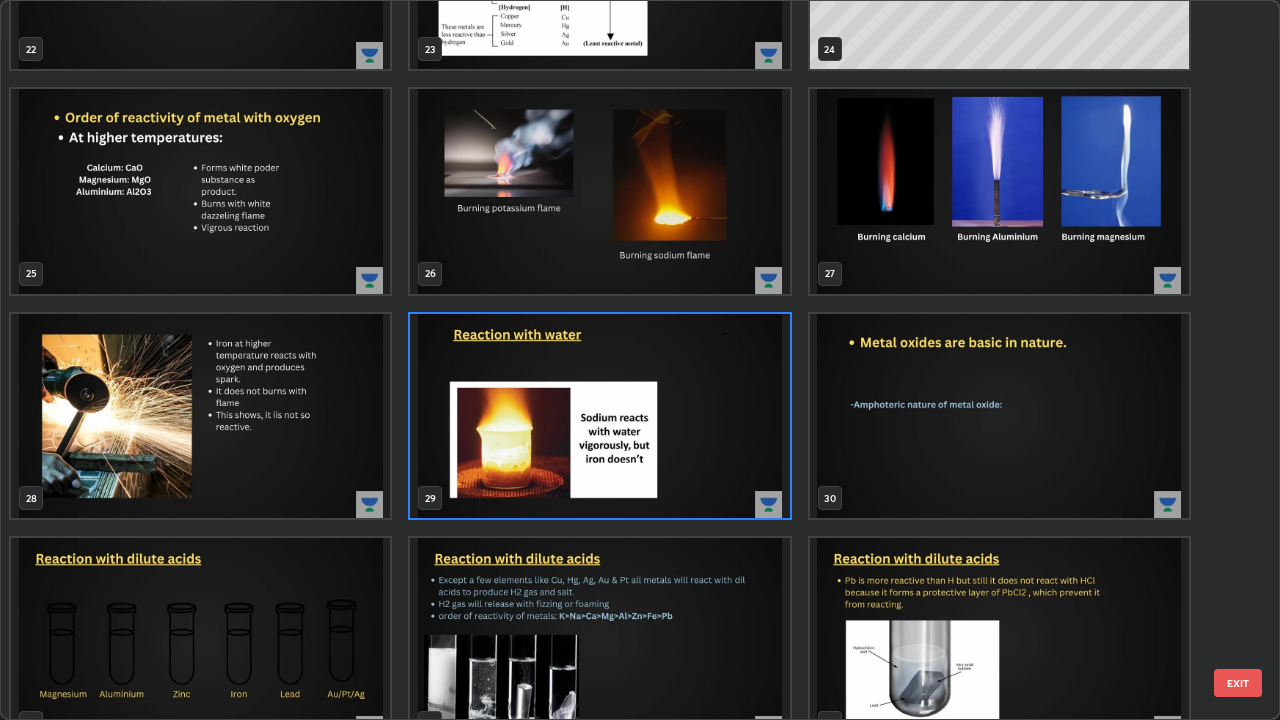 click at bounding box center (599, 416) 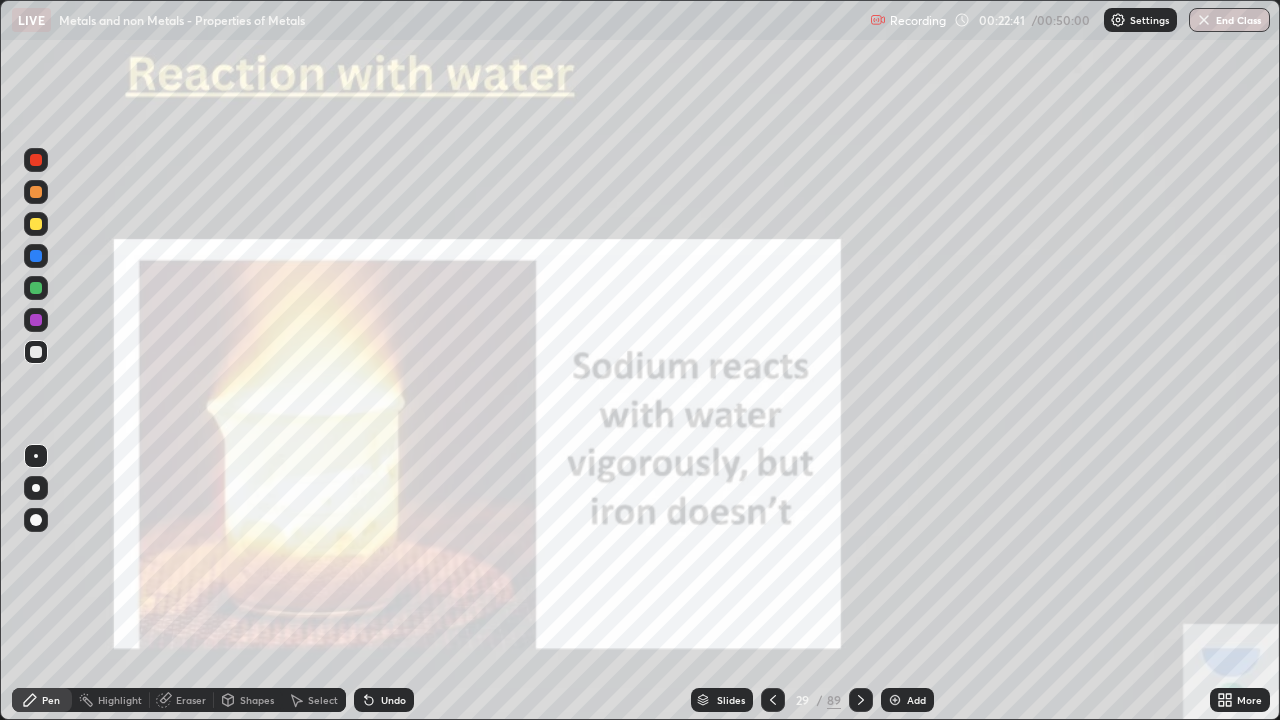 click on "Add" at bounding box center (907, 700) 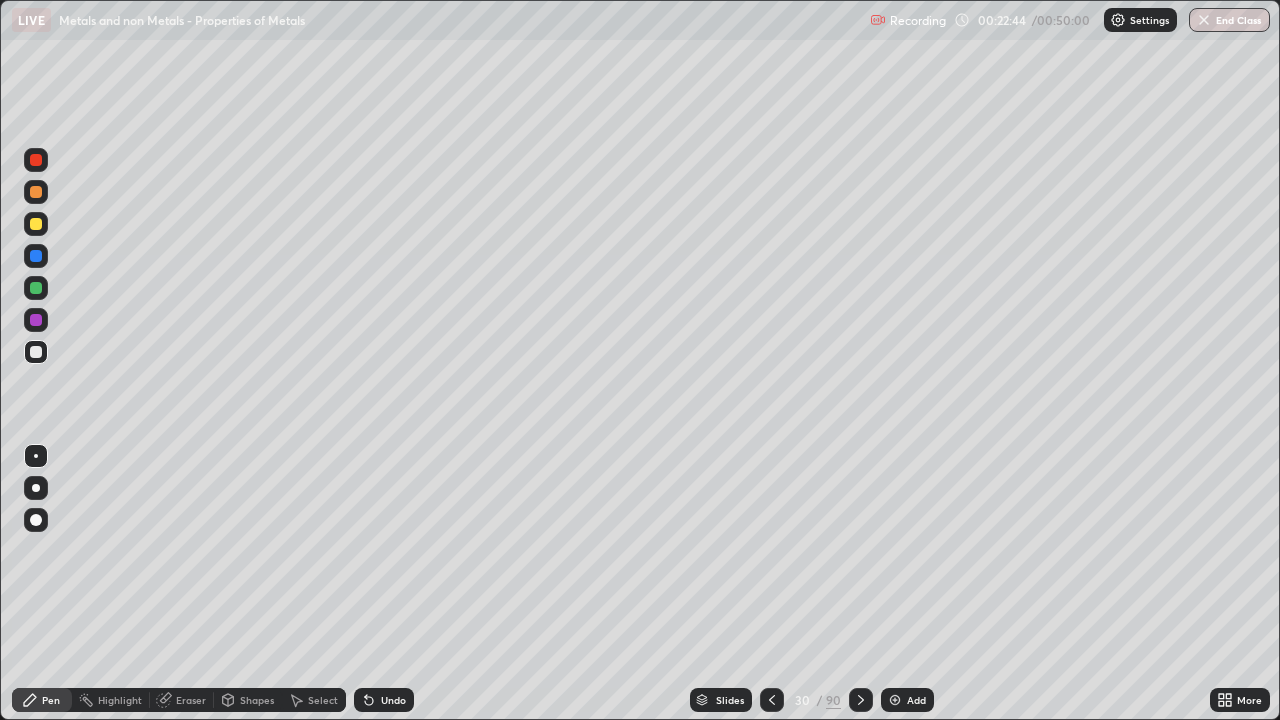 click at bounding box center (36, 256) 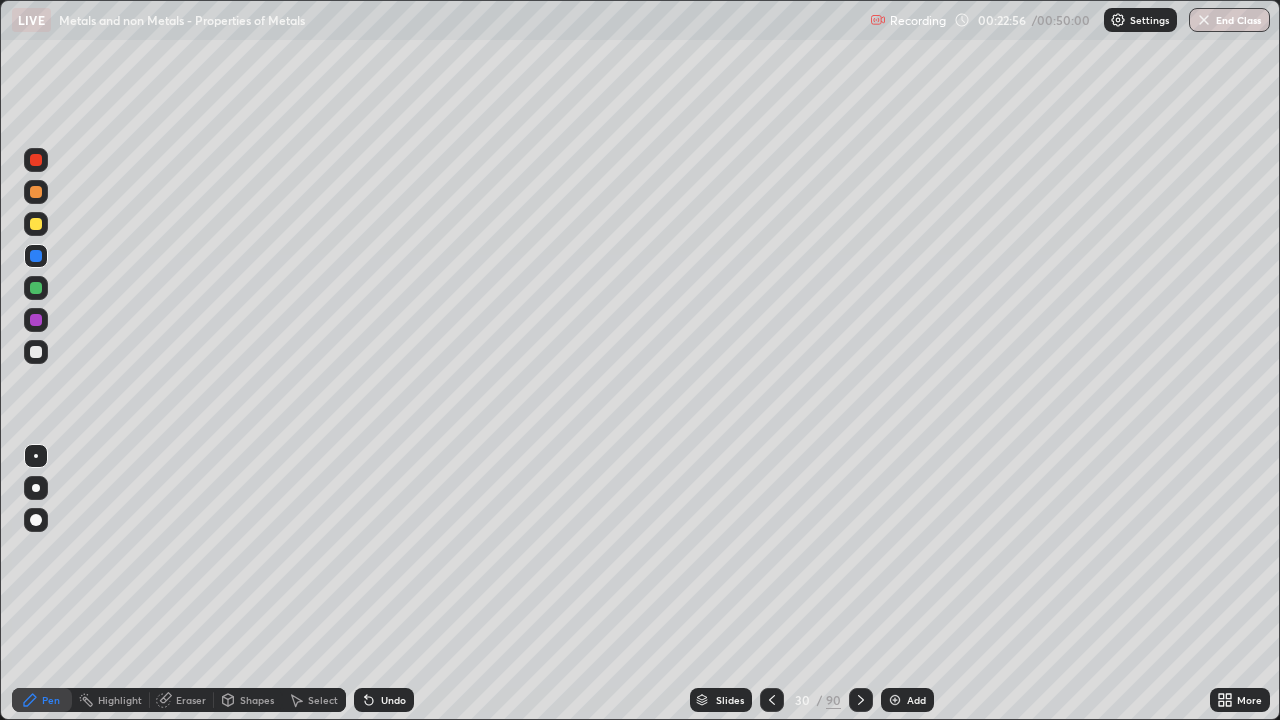 click at bounding box center [36, 352] 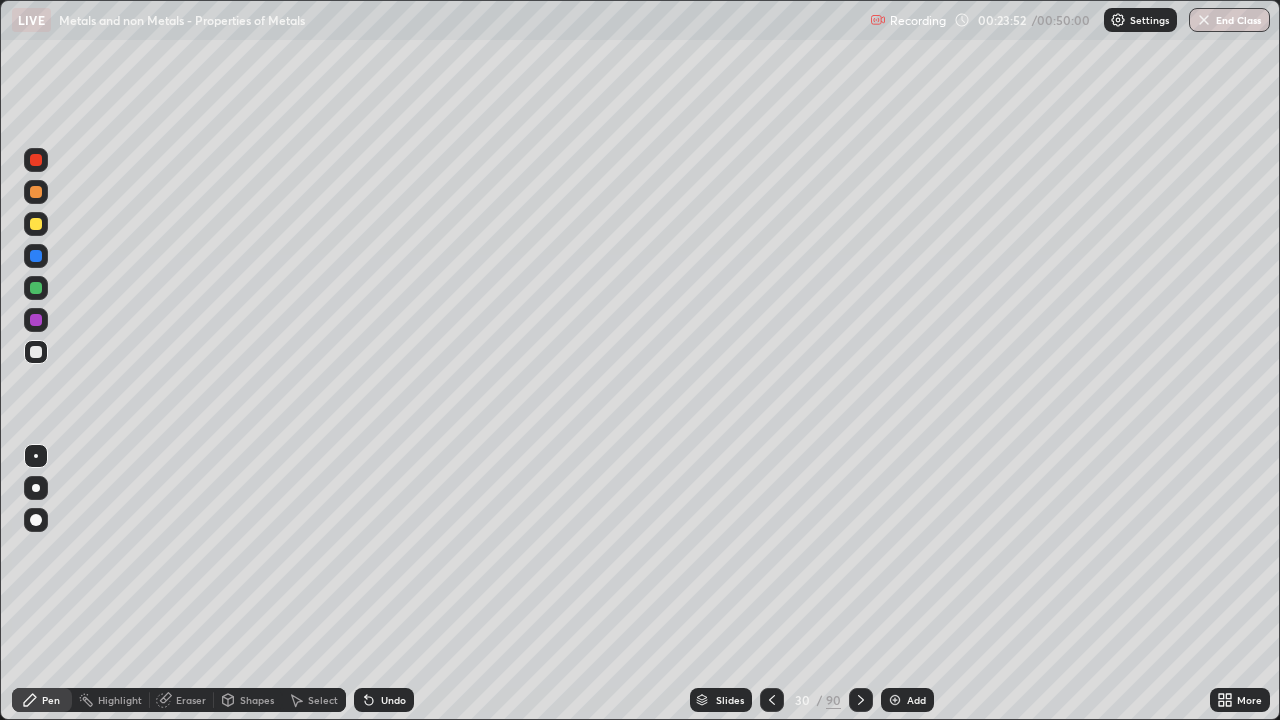 click on "Undo" at bounding box center [393, 700] 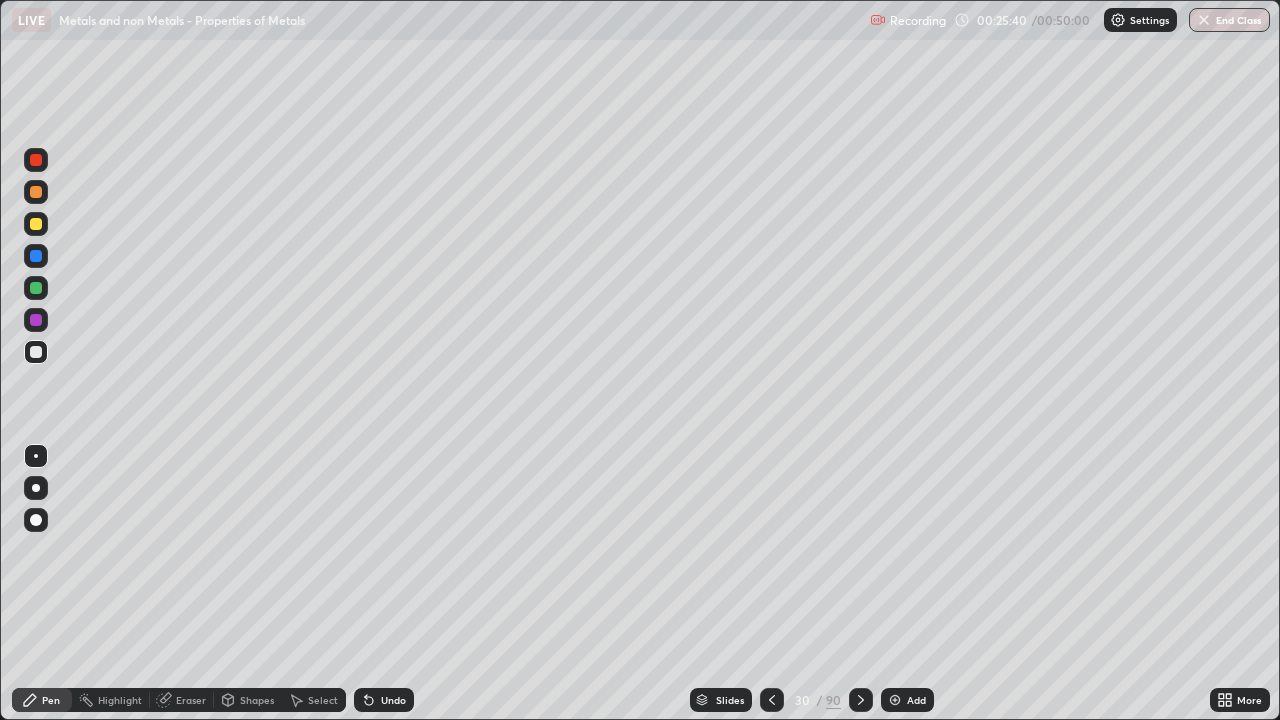 click at bounding box center (36, 288) 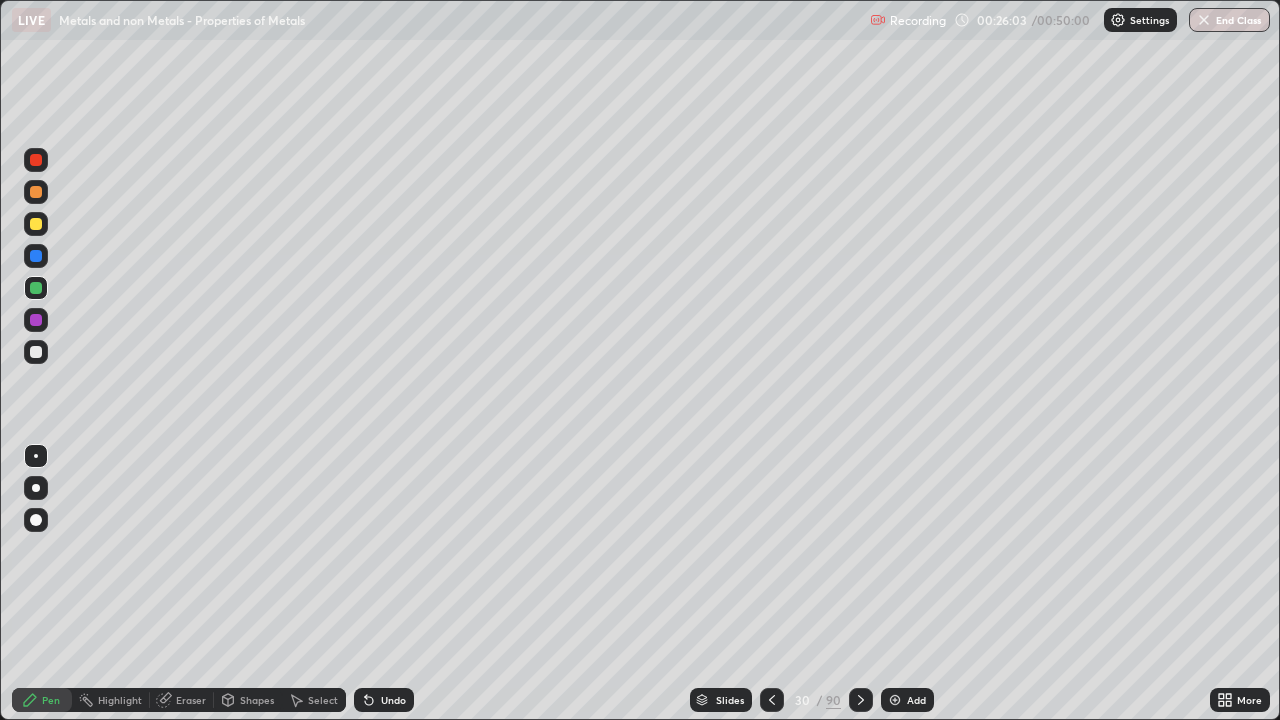 click on "Undo" at bounding box center (393, 700) 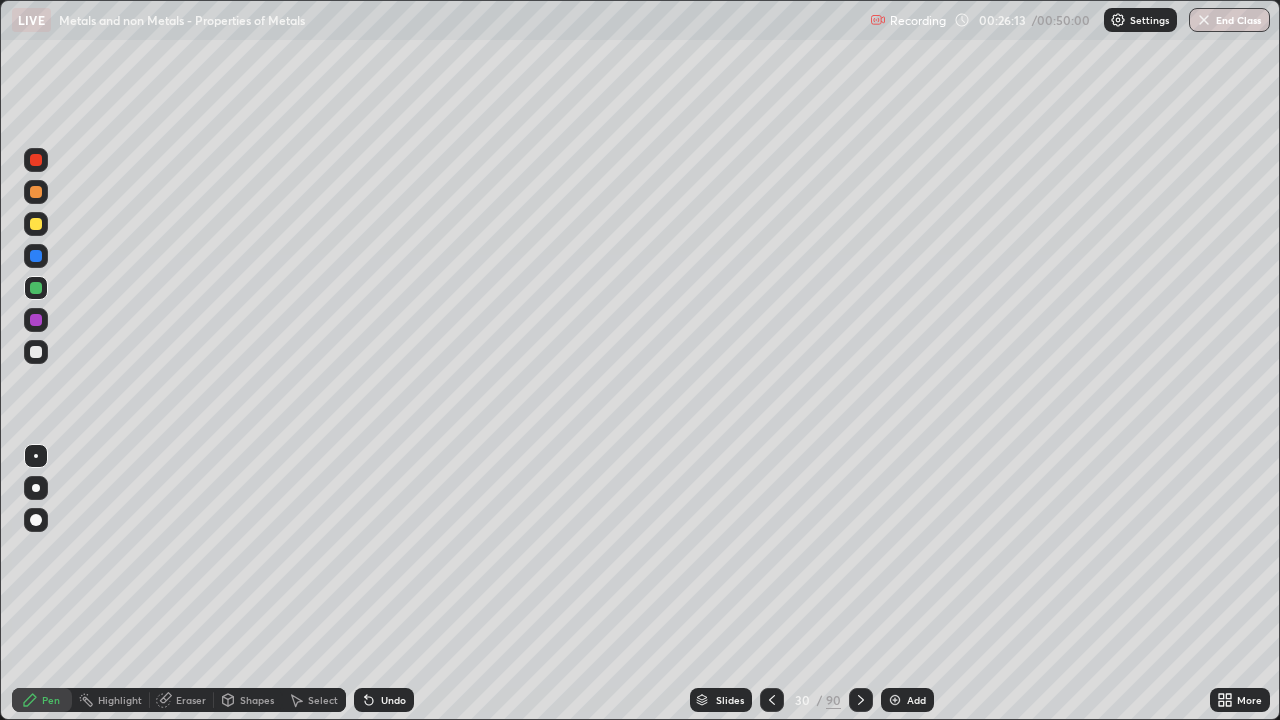 click at bounding box center (36, 352) 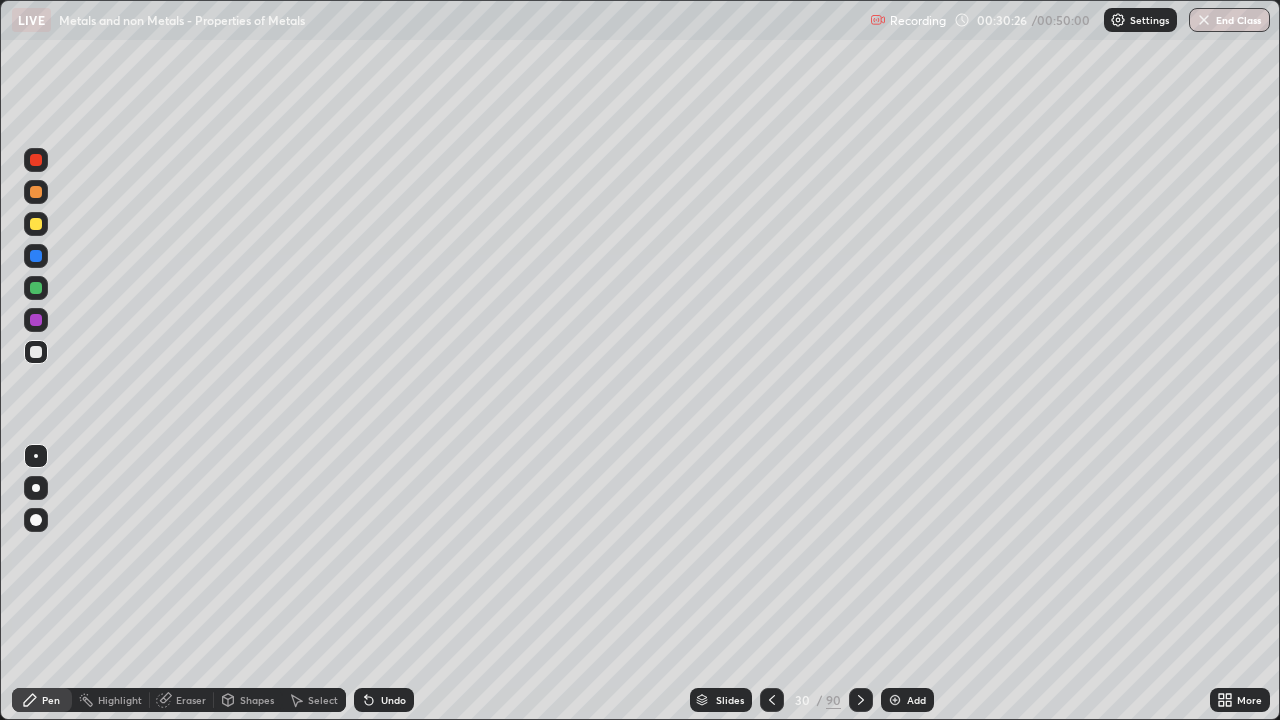 click at bounding box center [895, 700] 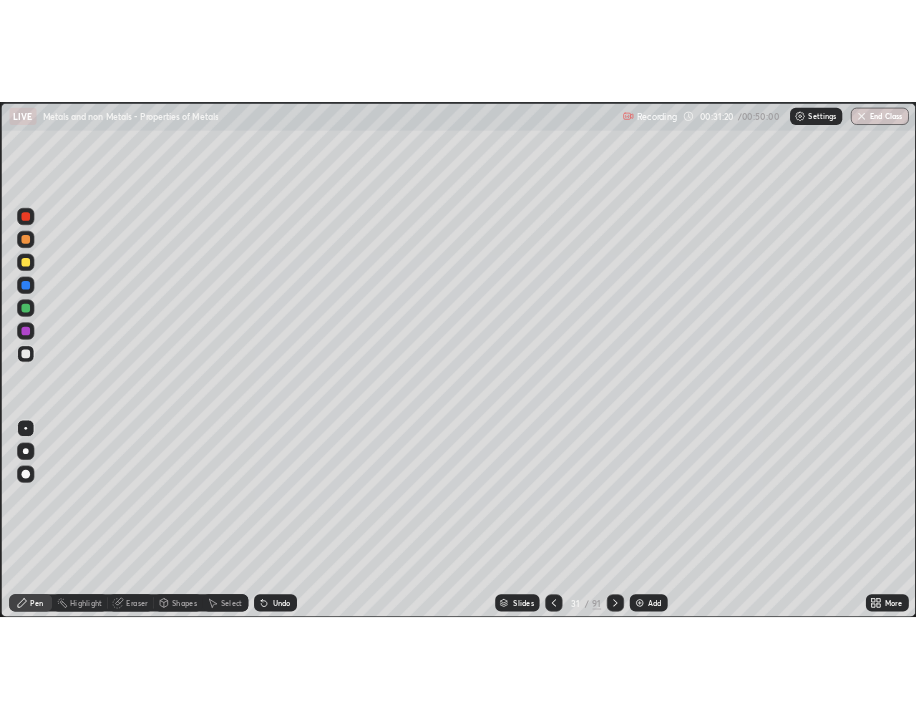 scroll, scrollTop: 720, scrollLeft: 916, axis: both 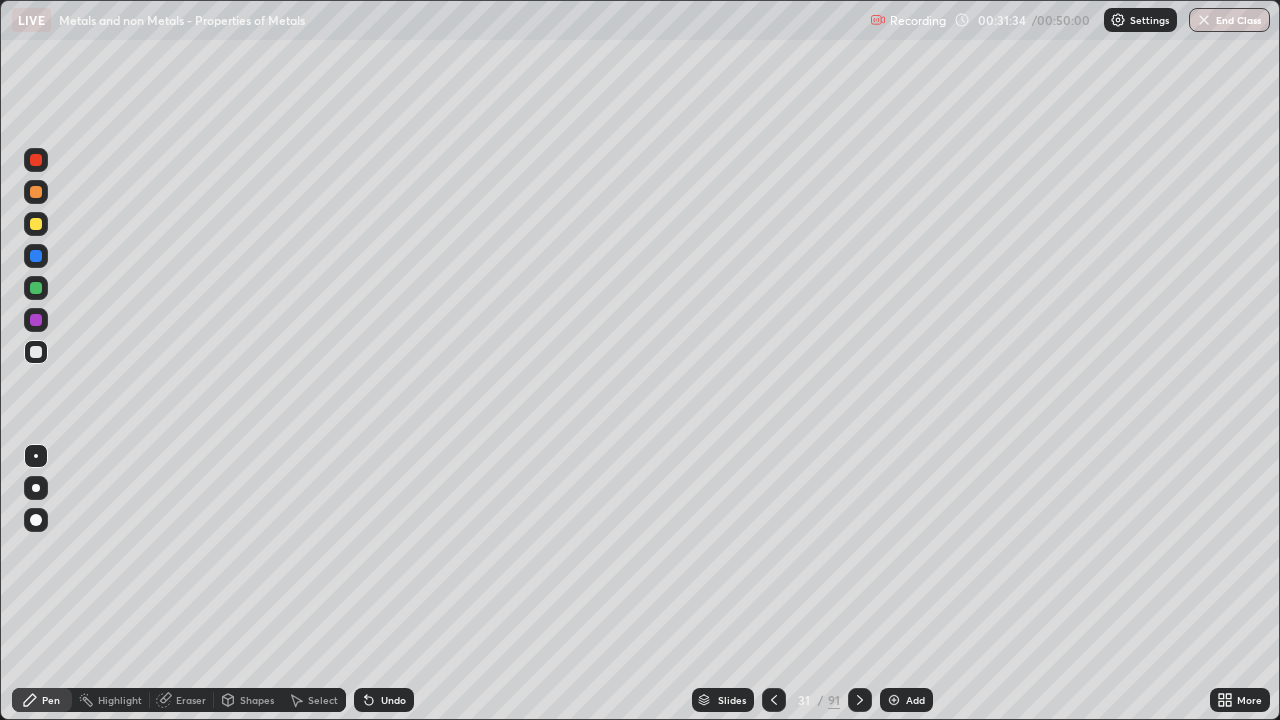 click 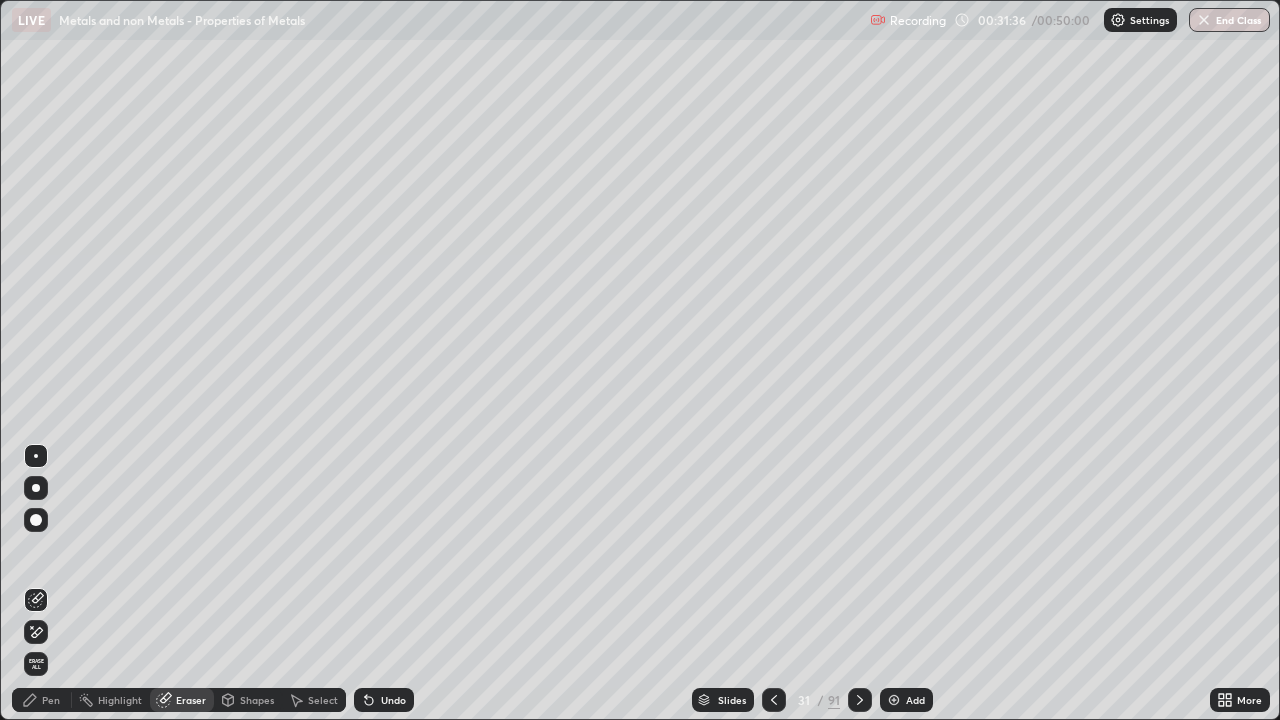 click at bounding box center (36, 520) 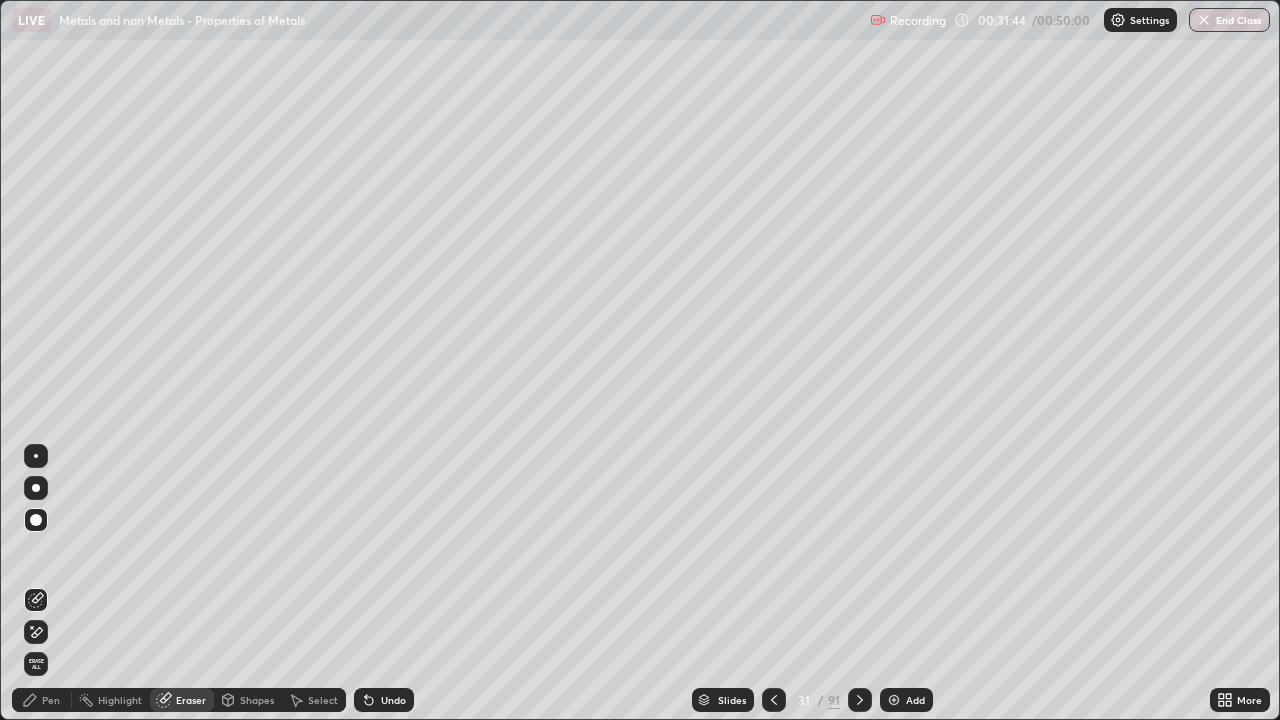 click on "Pen" at bounding box center [51, 700] 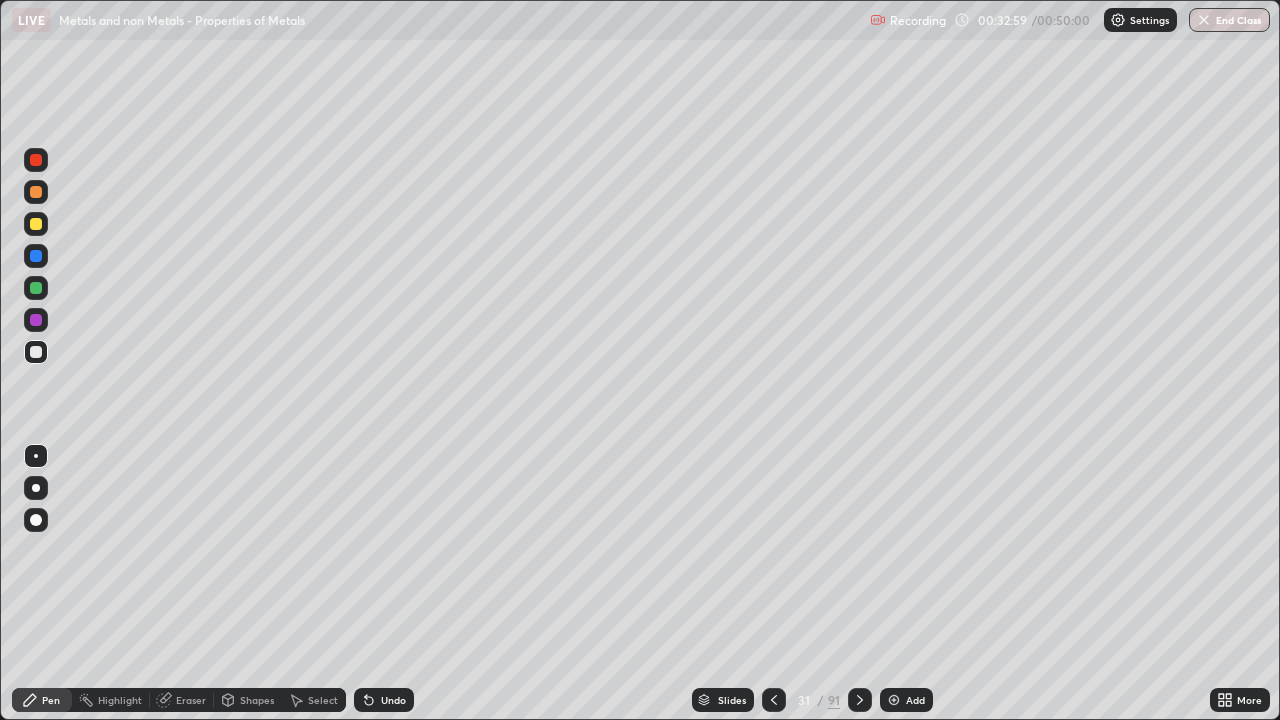 click at bounding box center [36, 288] 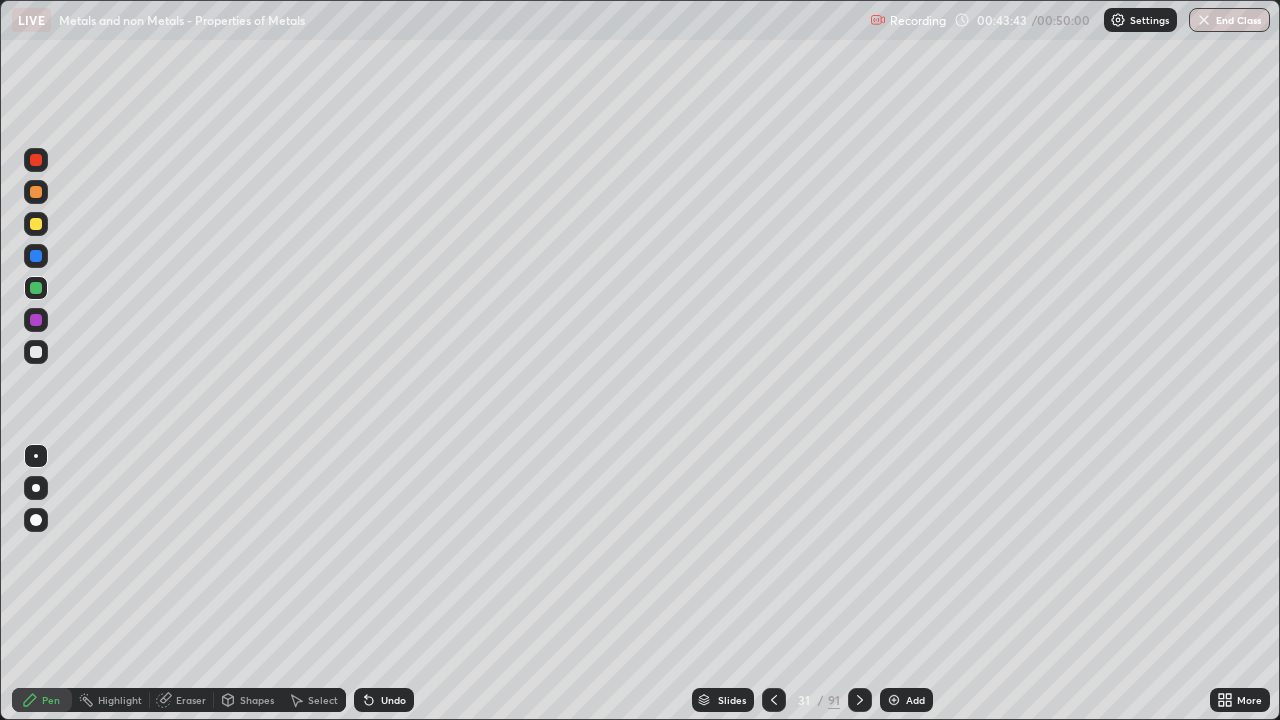 click on "End Class" at bounding box center (1229, 20) 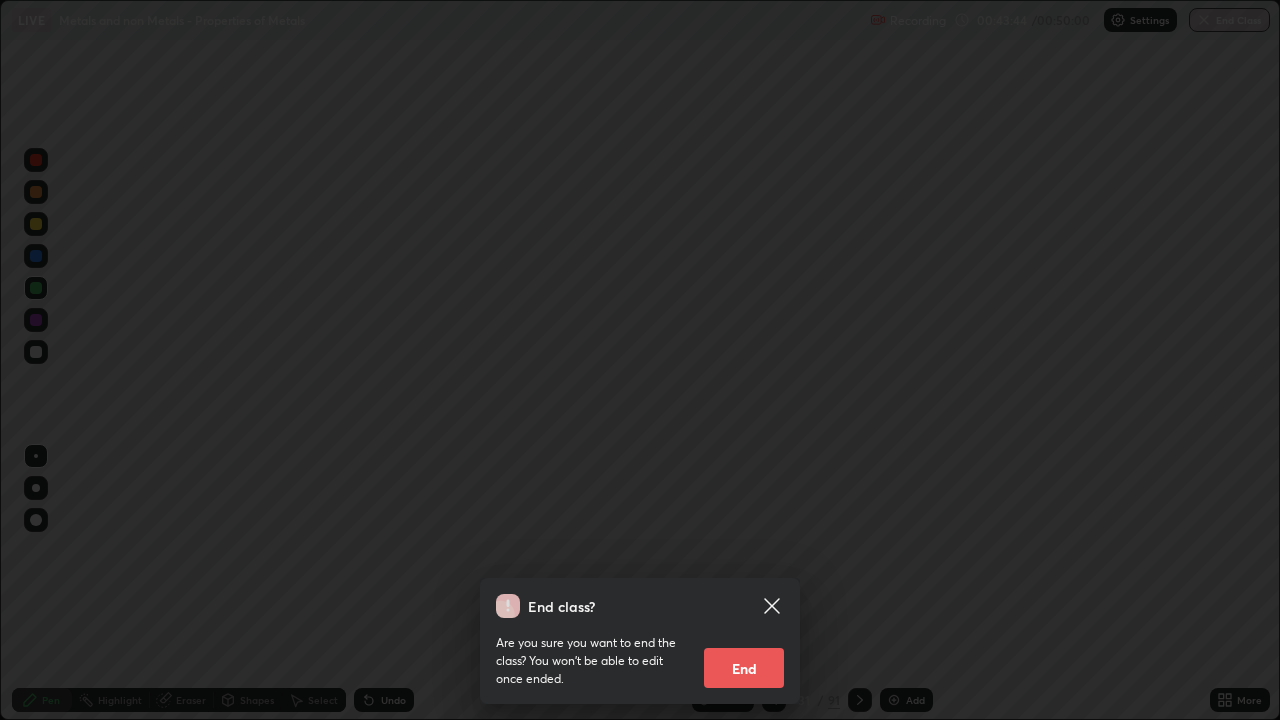 click on "End" at bounding box center (744, 668) 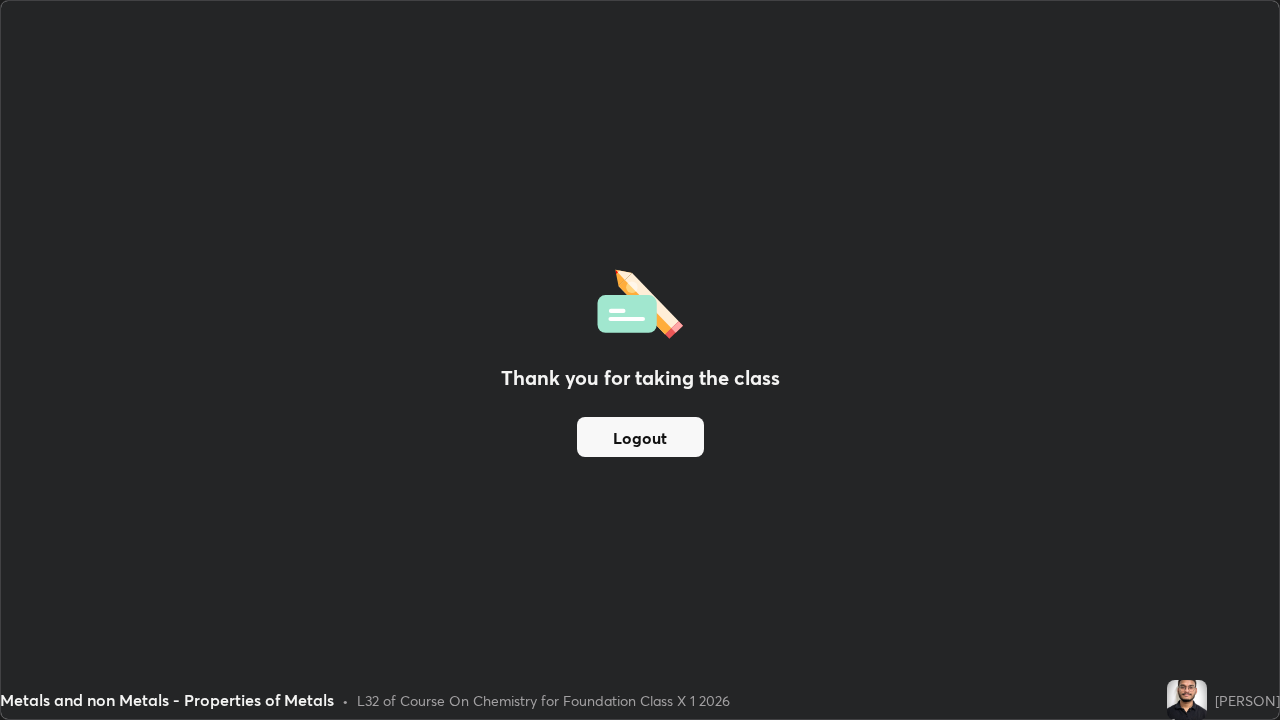 click on "Logout" at bounding box center [640, 437] 